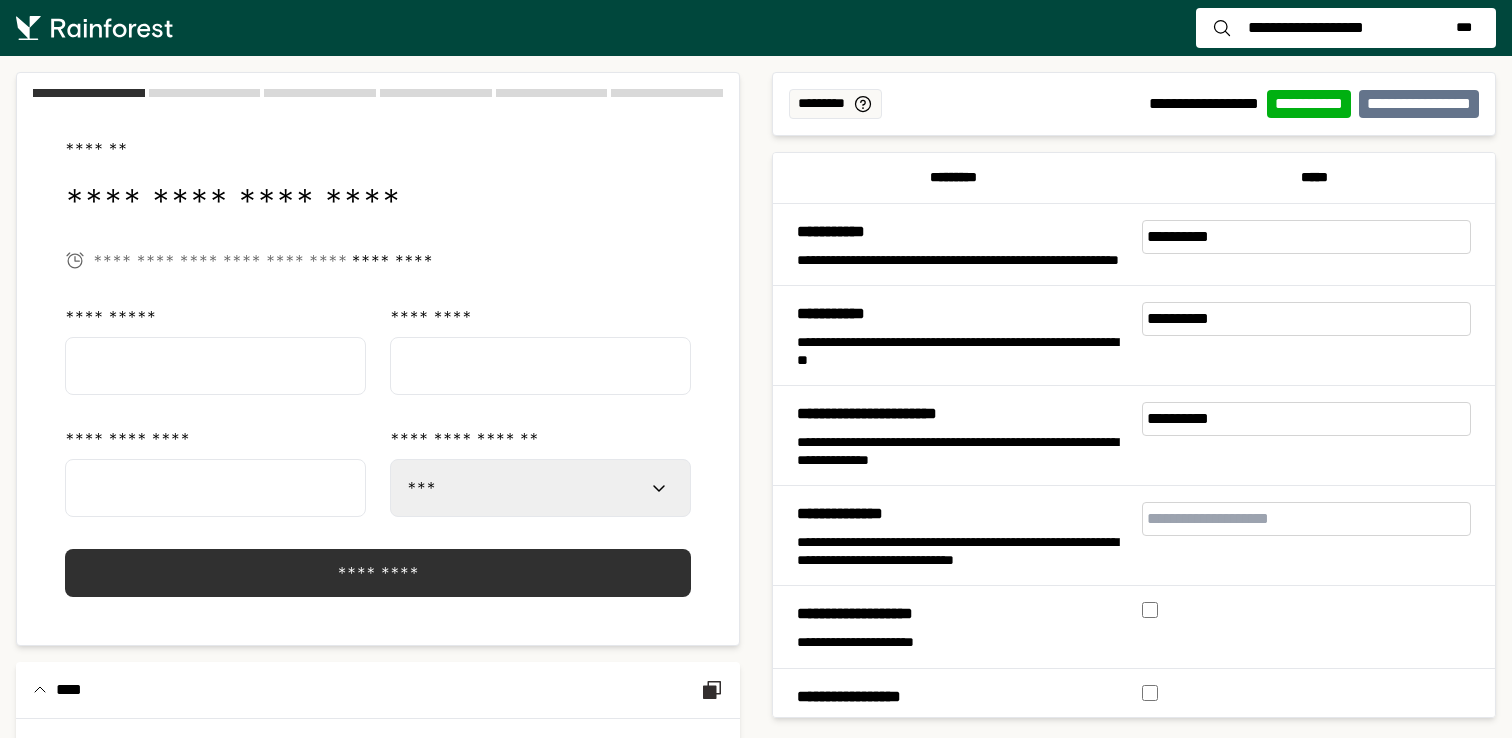 select on "***" 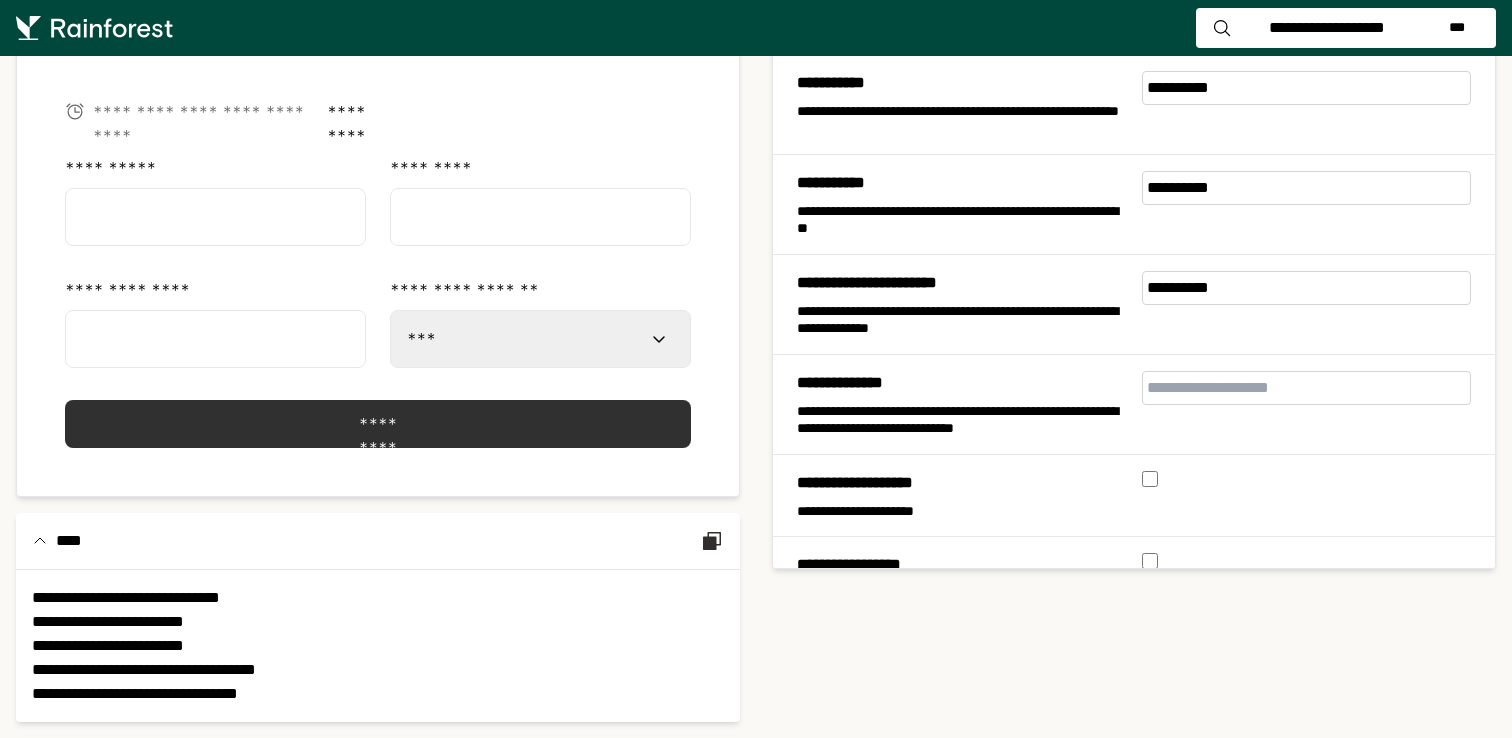 scroll, scrollTop: 0, scrollLeft: 0, axis: both 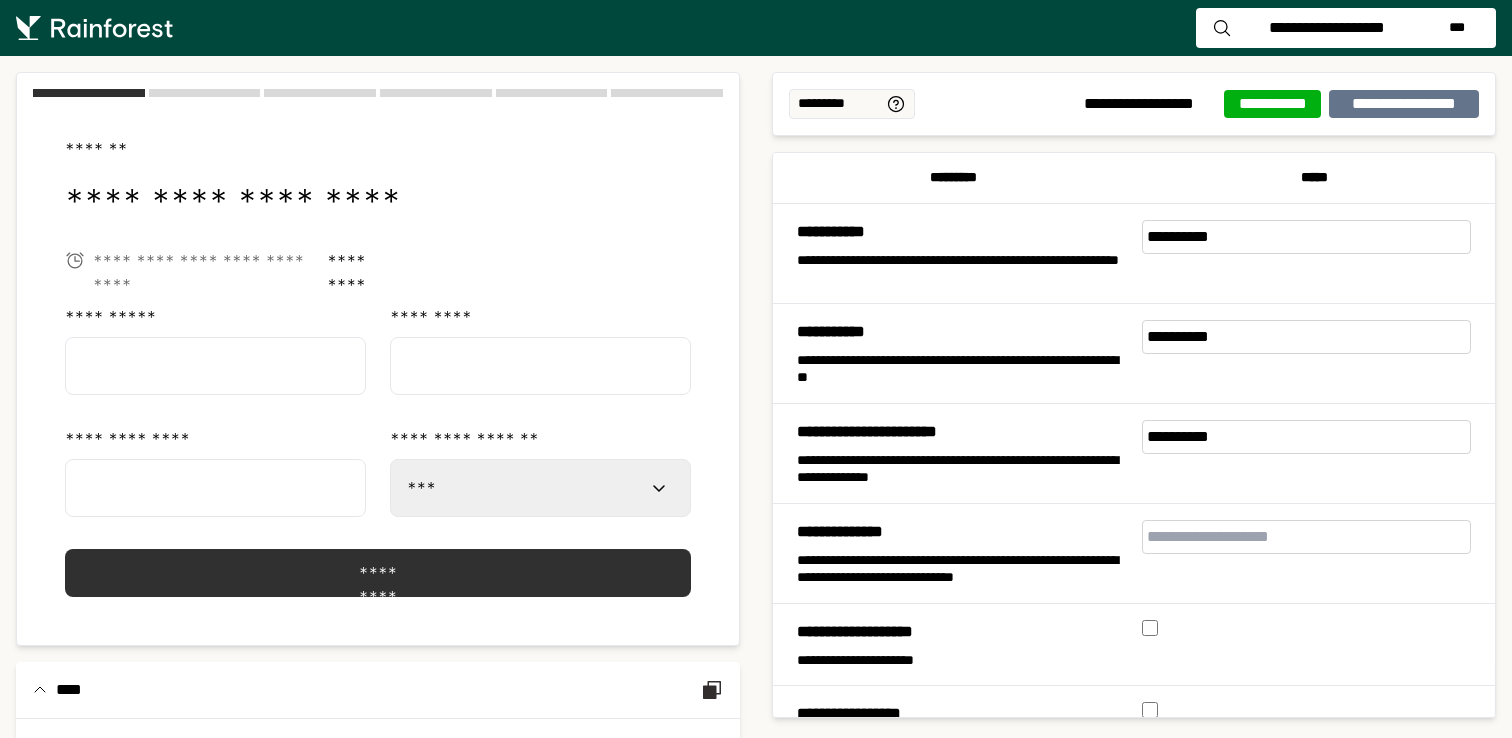 click on "**********" at bounding box center (1273, 104) 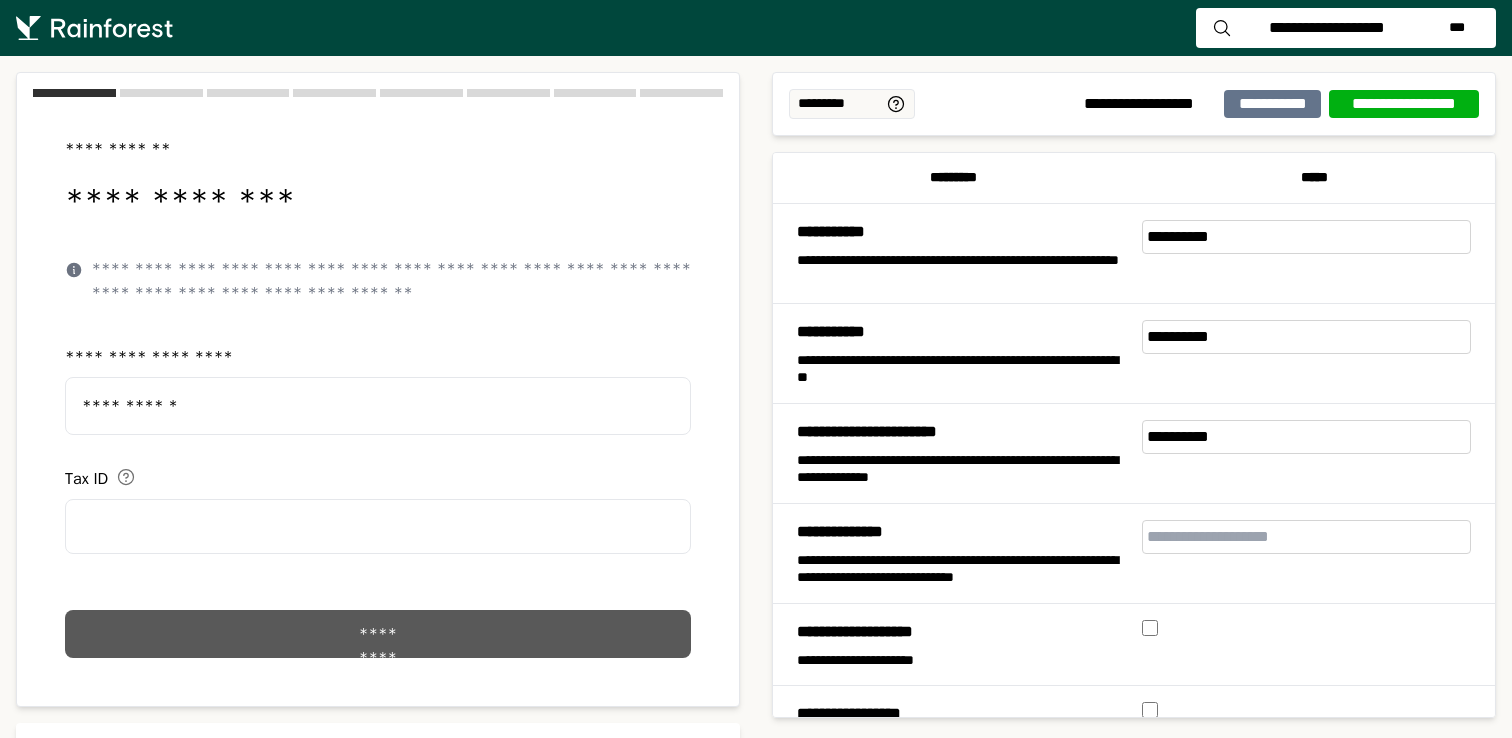 click on "*********" at bounding box center [378, 634] 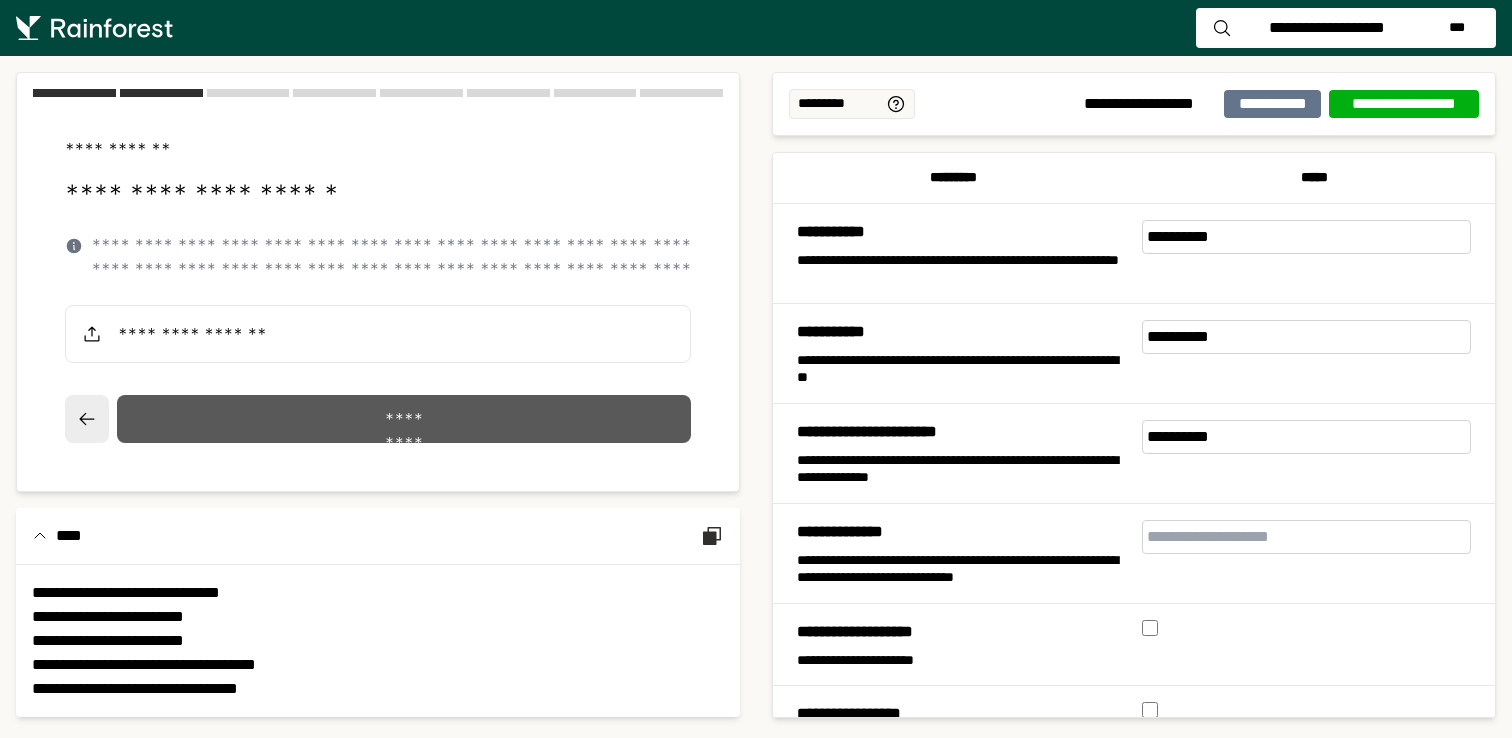 click on "*********" 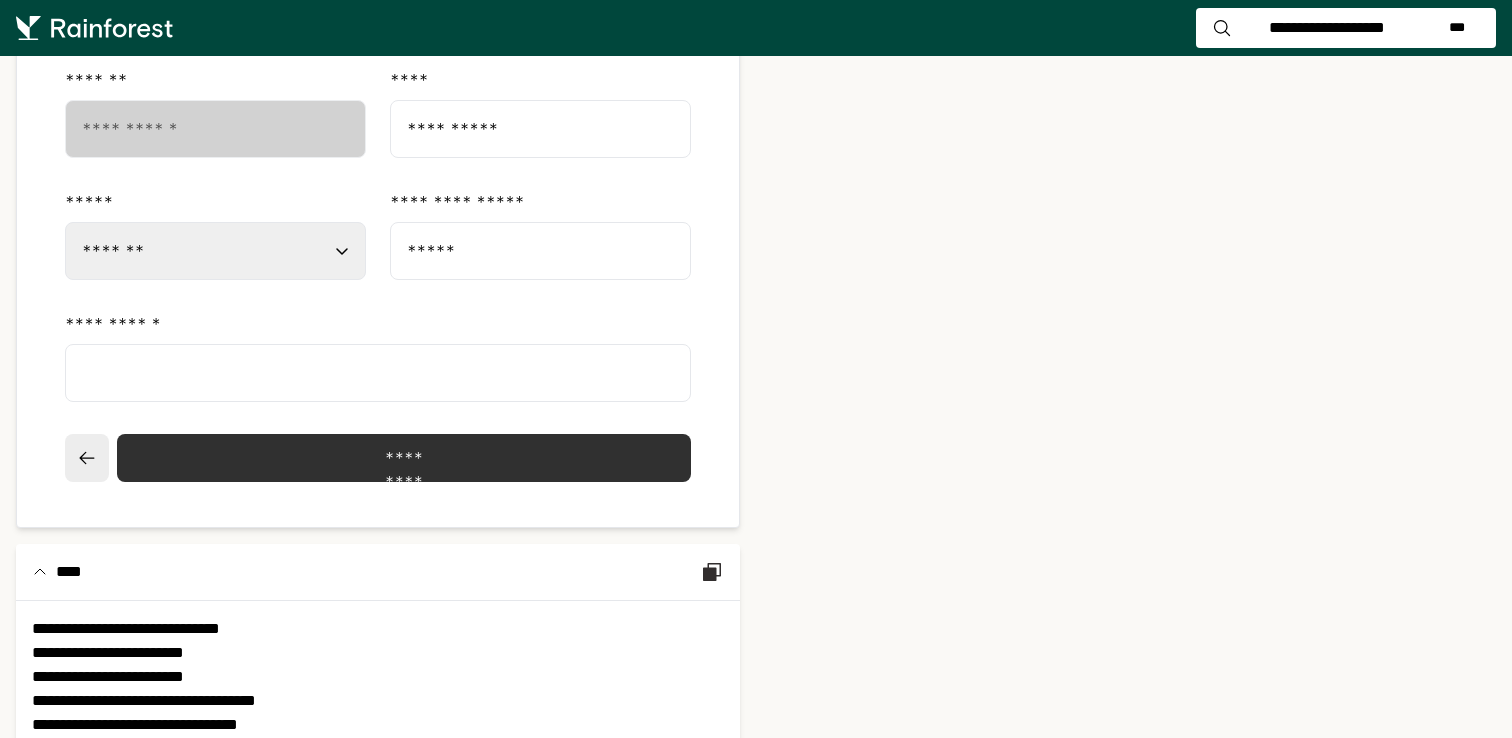 scroll, scrollTop: 820, scrollLeft: 0, axis: vertical 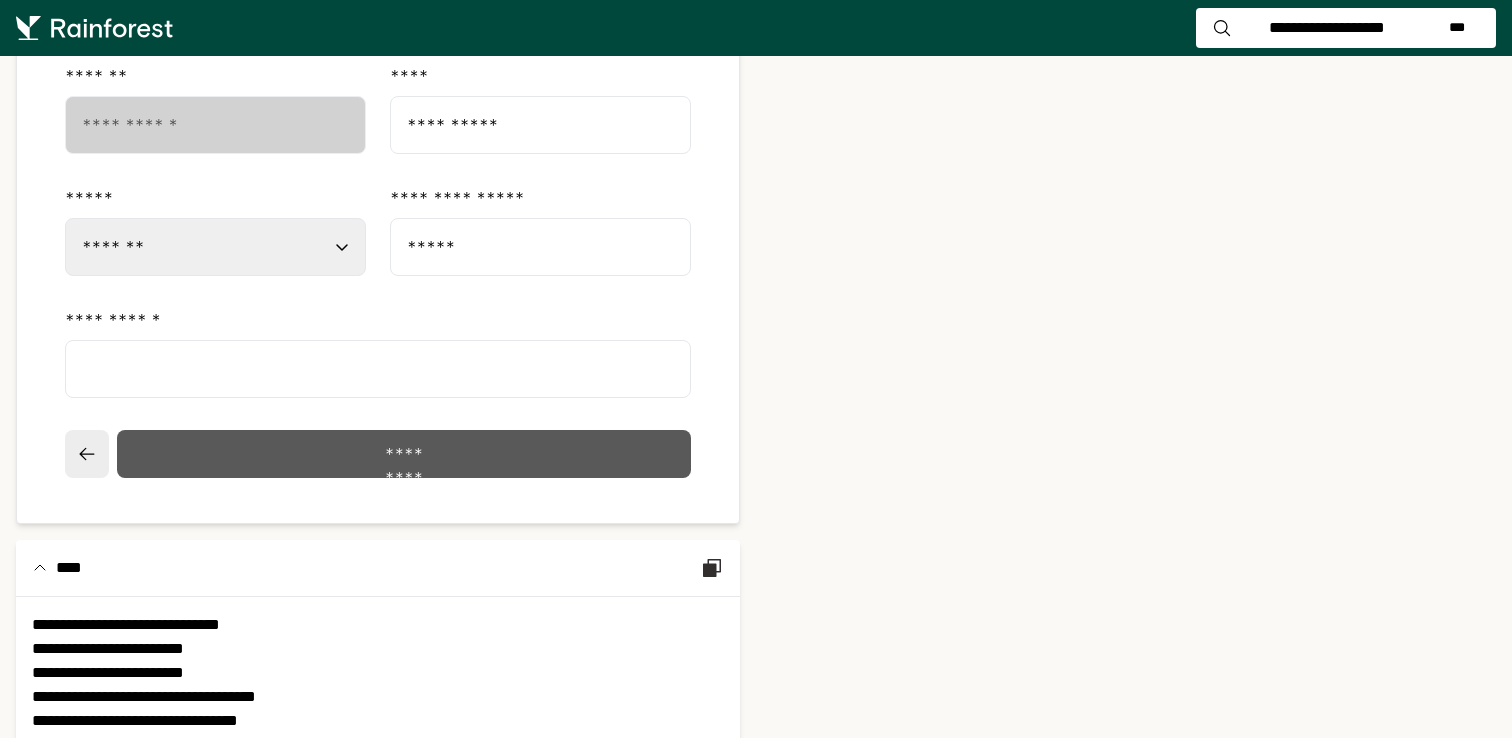 click on "*********" at bounding box center [404, 454] 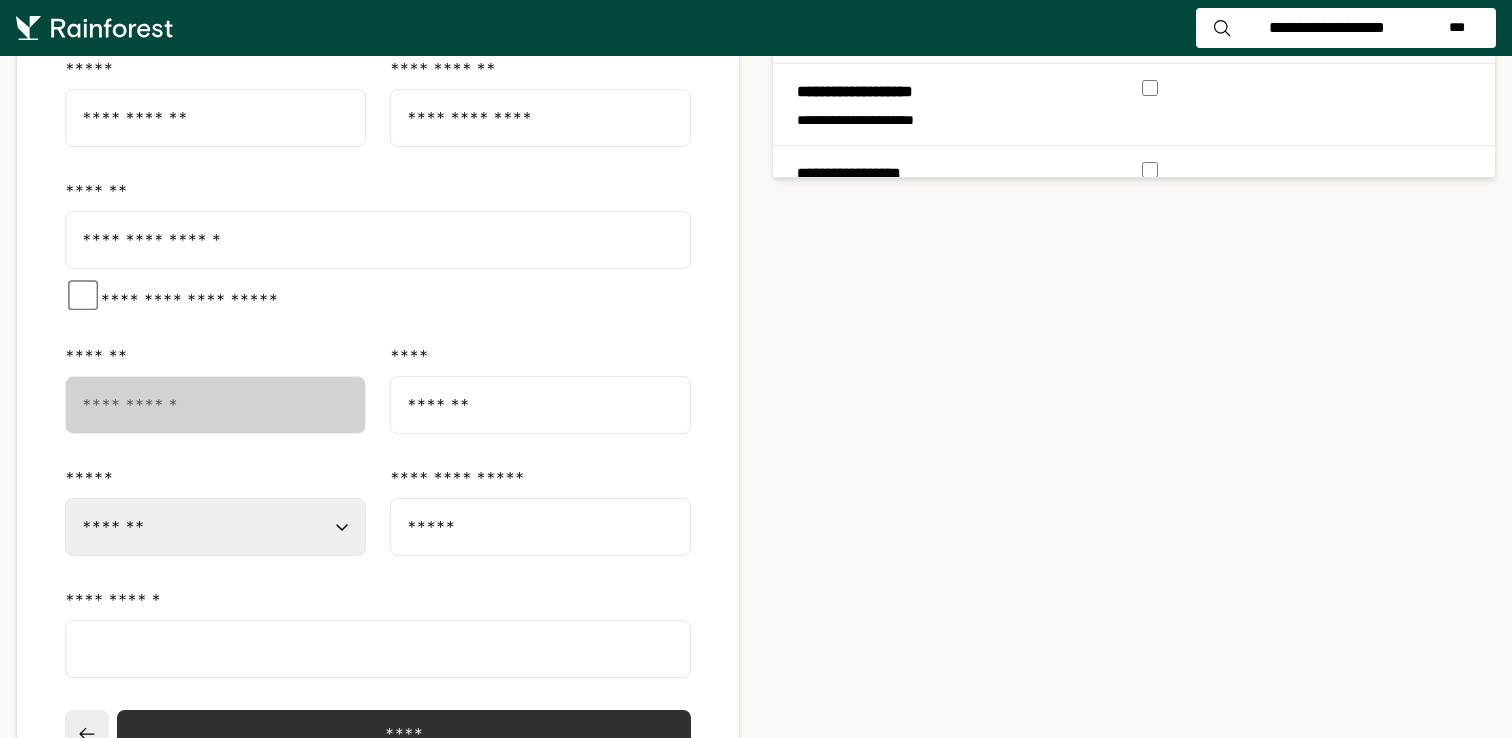 scroll, scrollTop: 598, scrollLeft: 0, axis: vertical 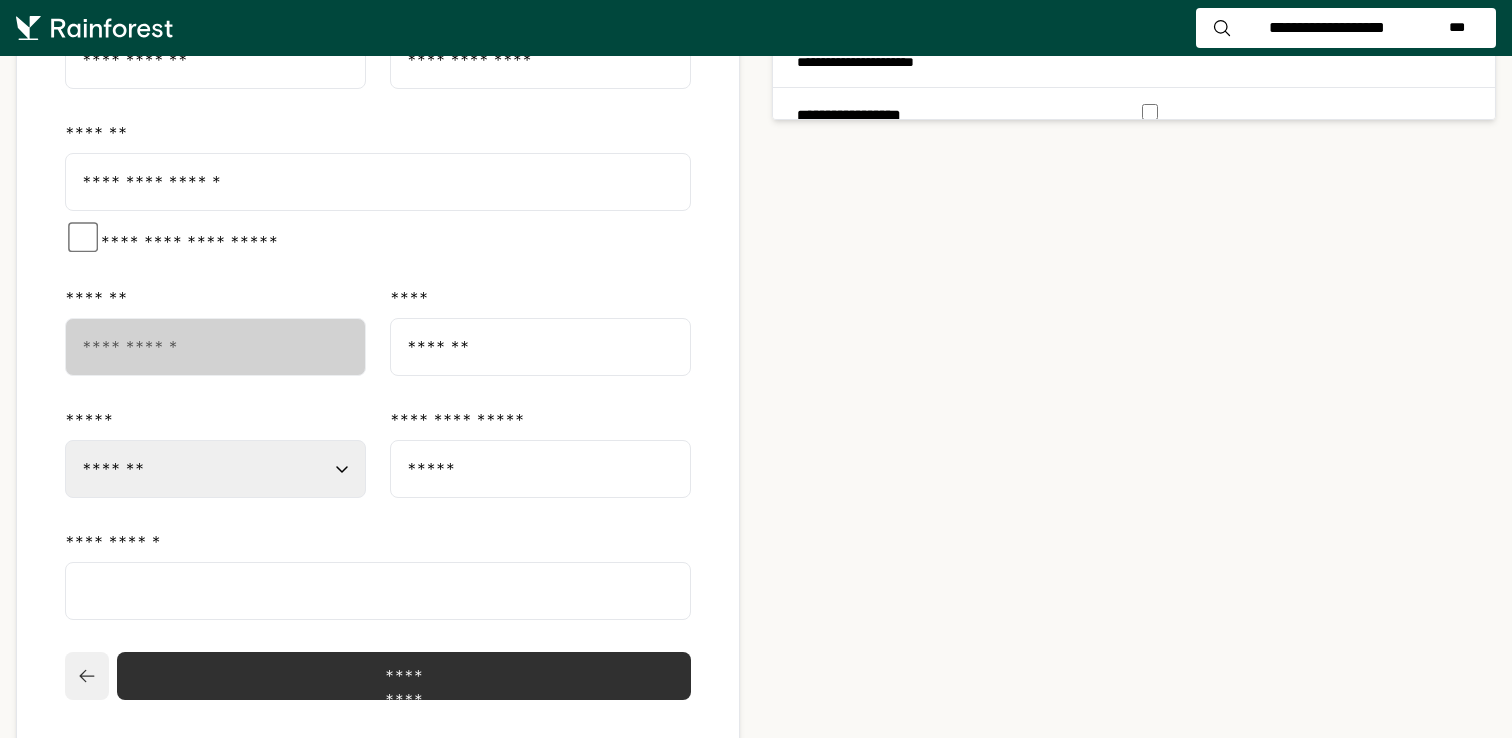 click 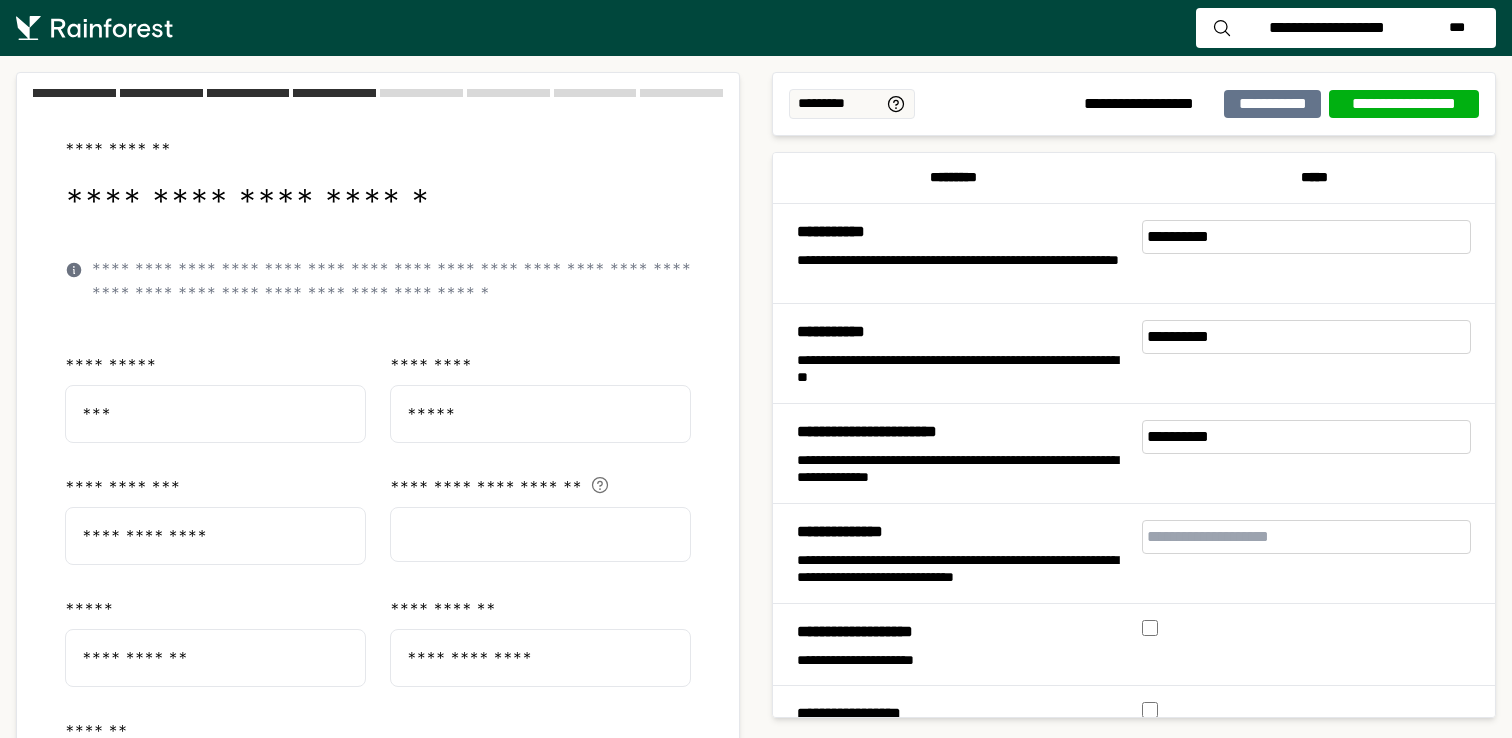 select on "**" 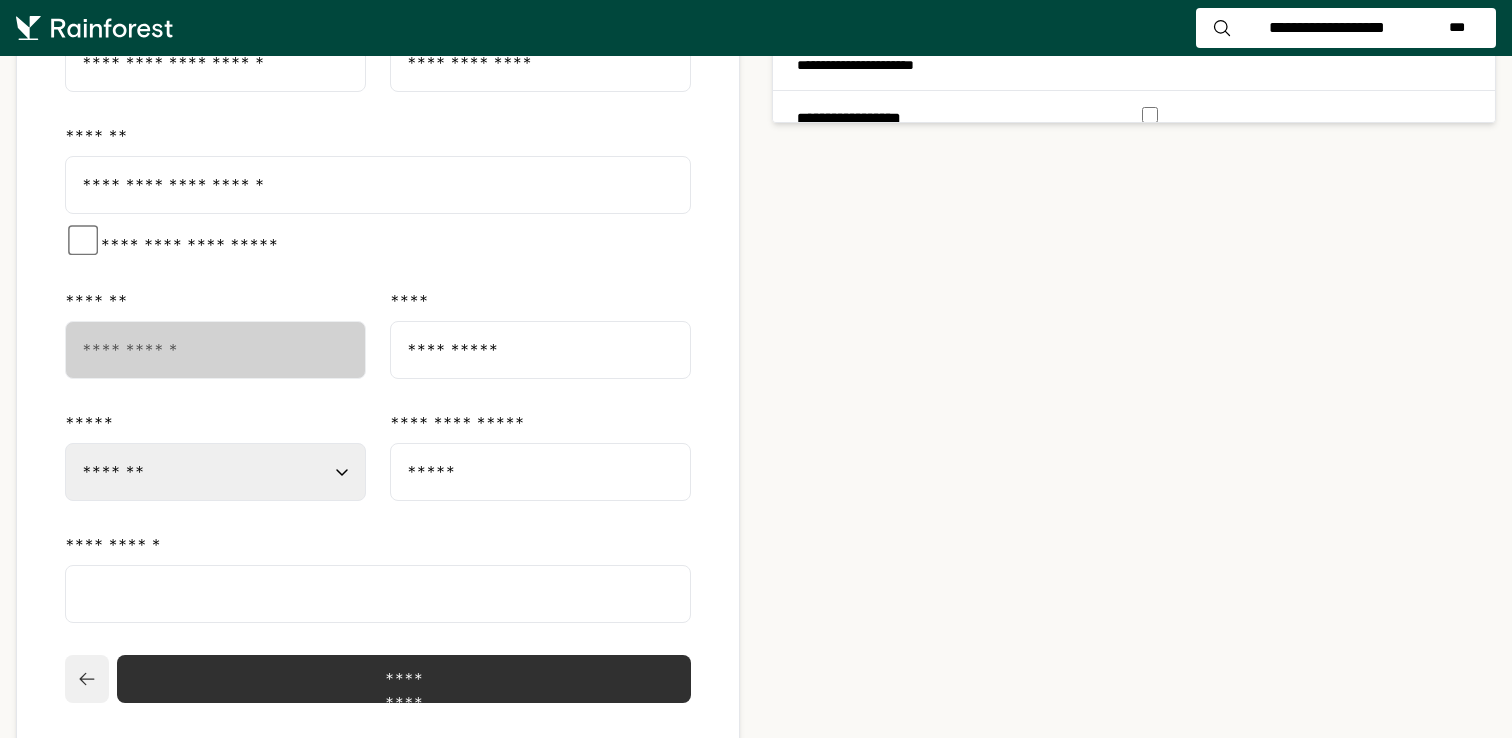 scroll, scrollTop: 819, scrollLeft: 0, axis: vertical 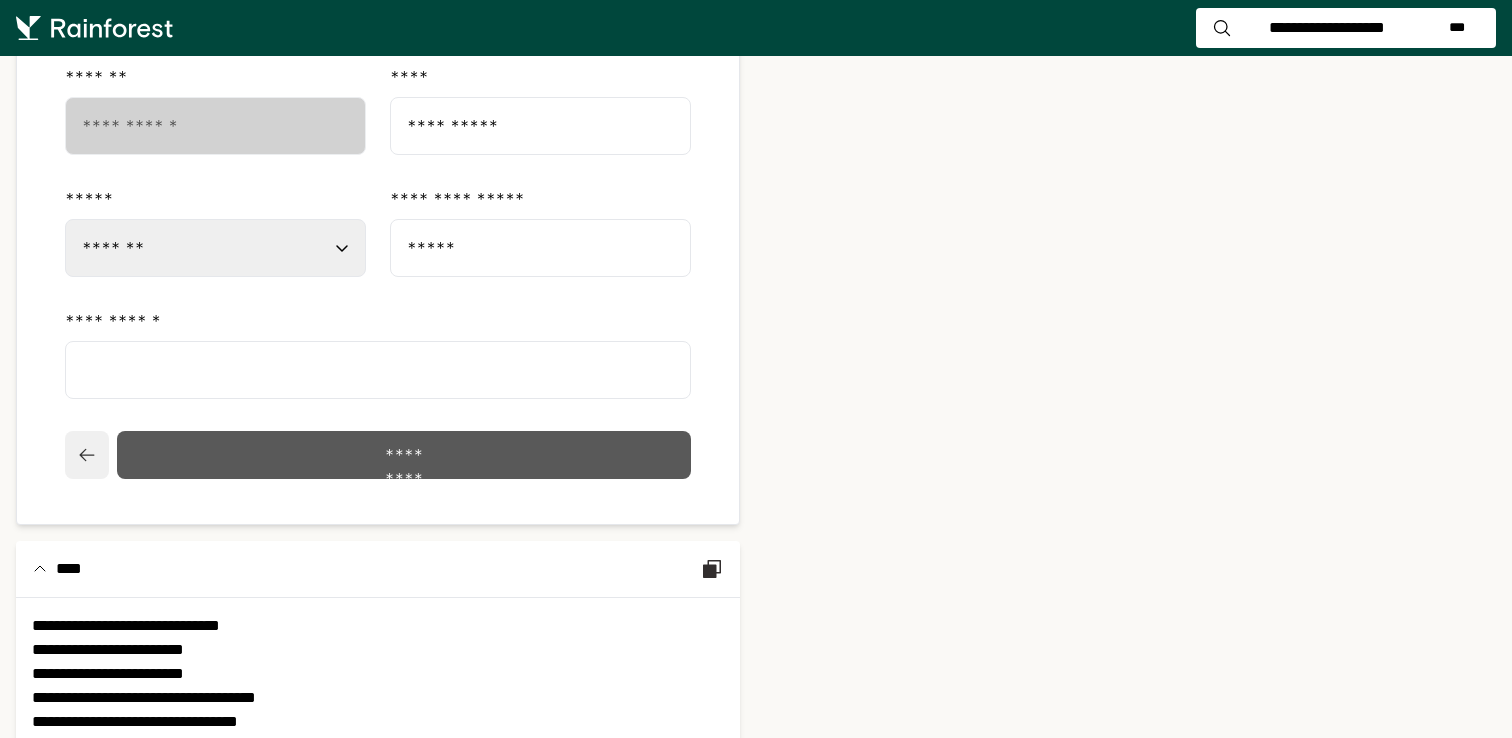 click on "*********" at bounding box center [404, 455] 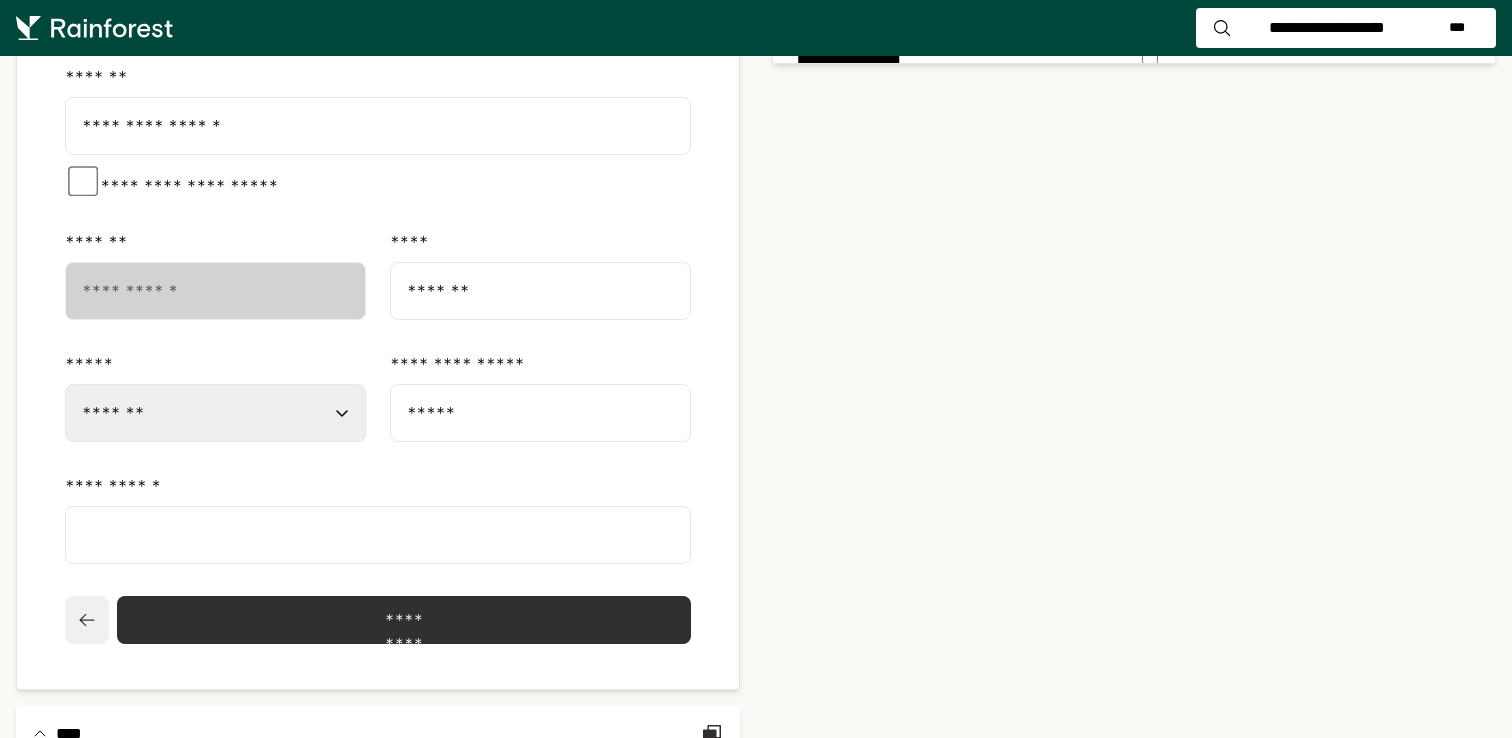 scroll, scrollTop: 847, scrollLeft: 0, axis: vertical 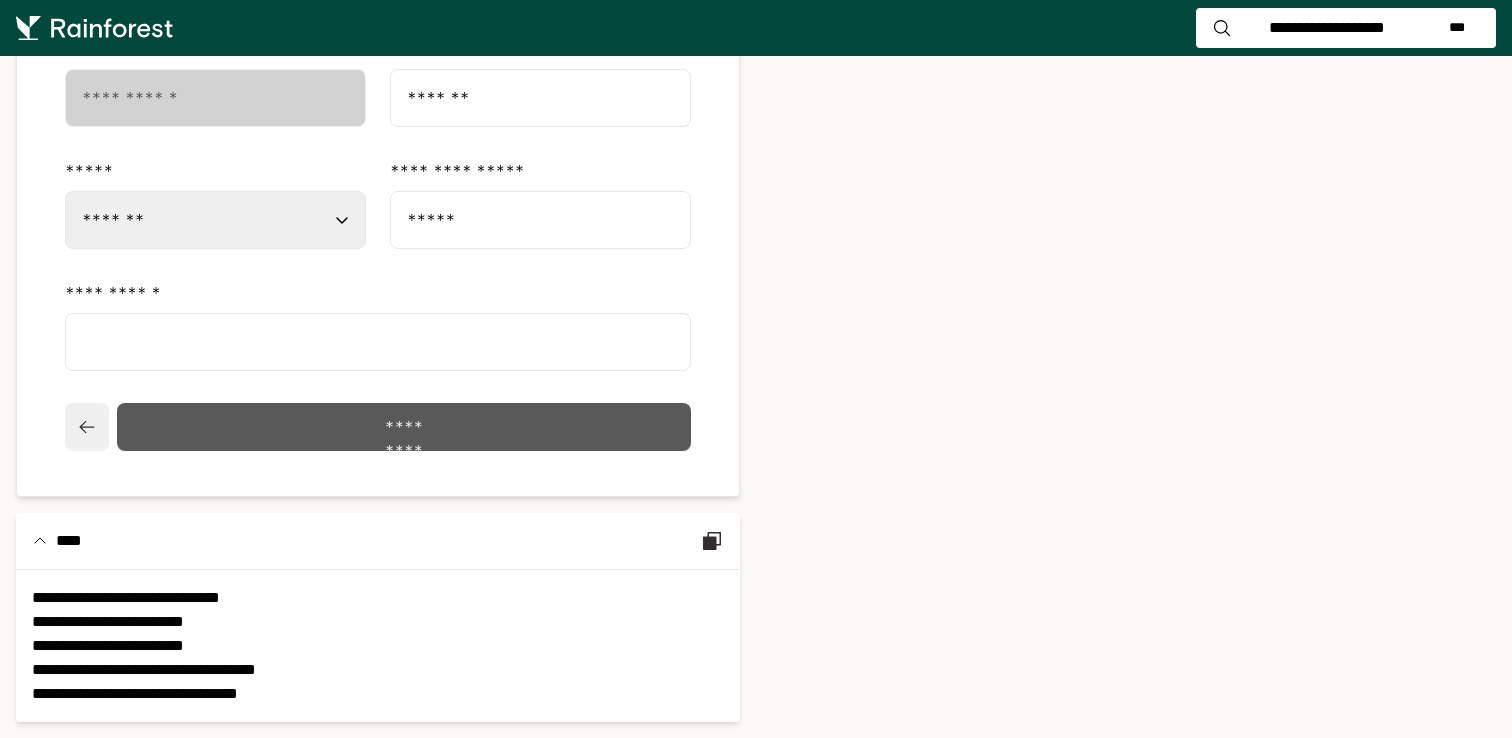 click on "*********" at bounding box center (404, 427) 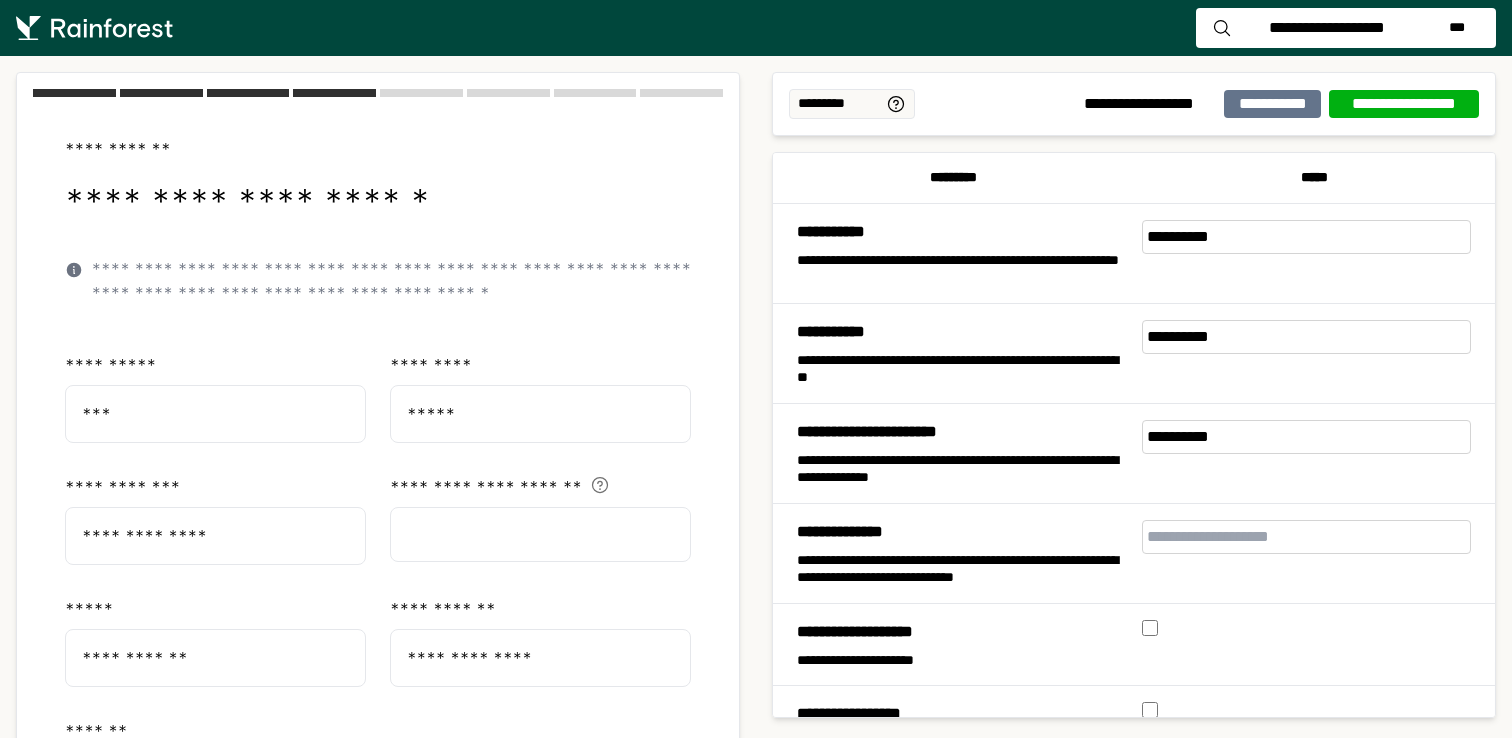 select on "**" 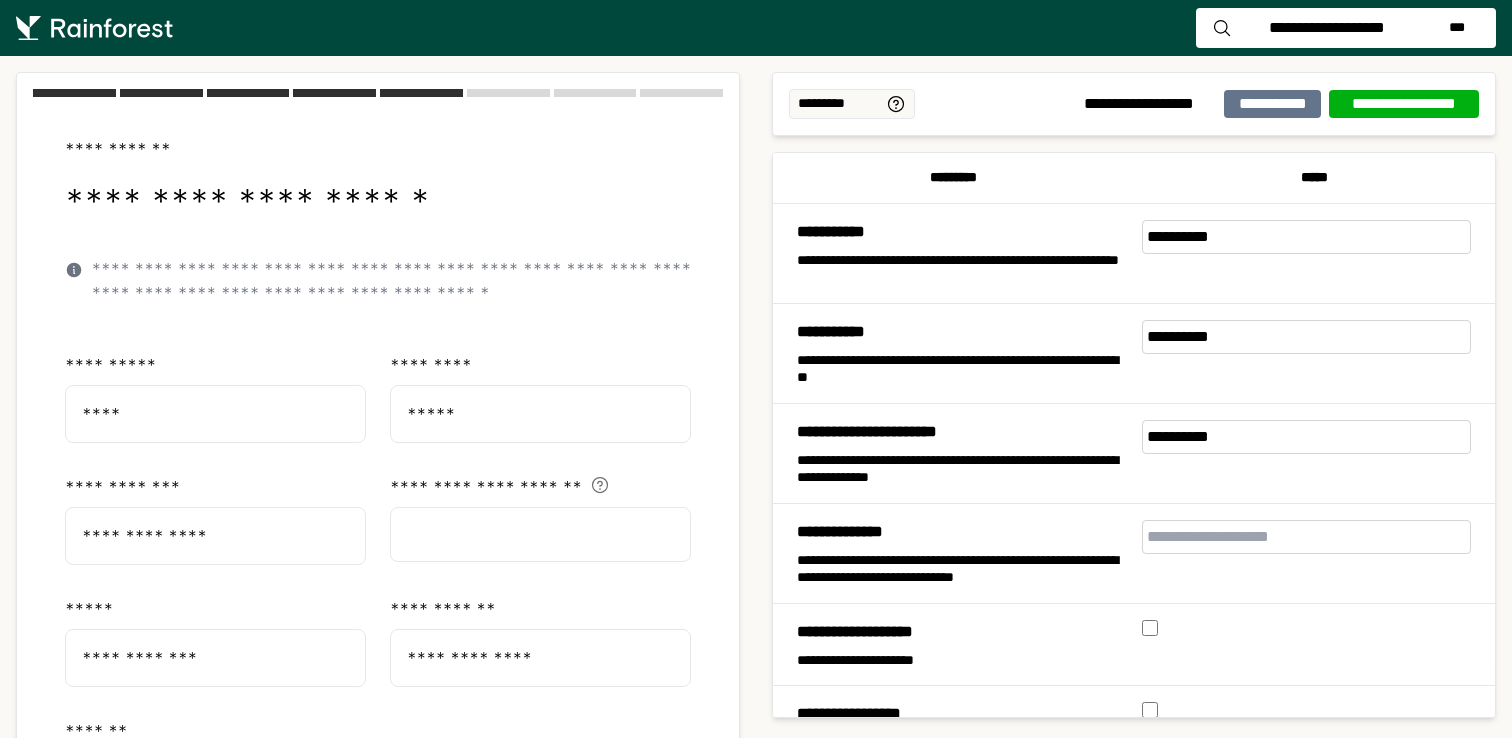 click 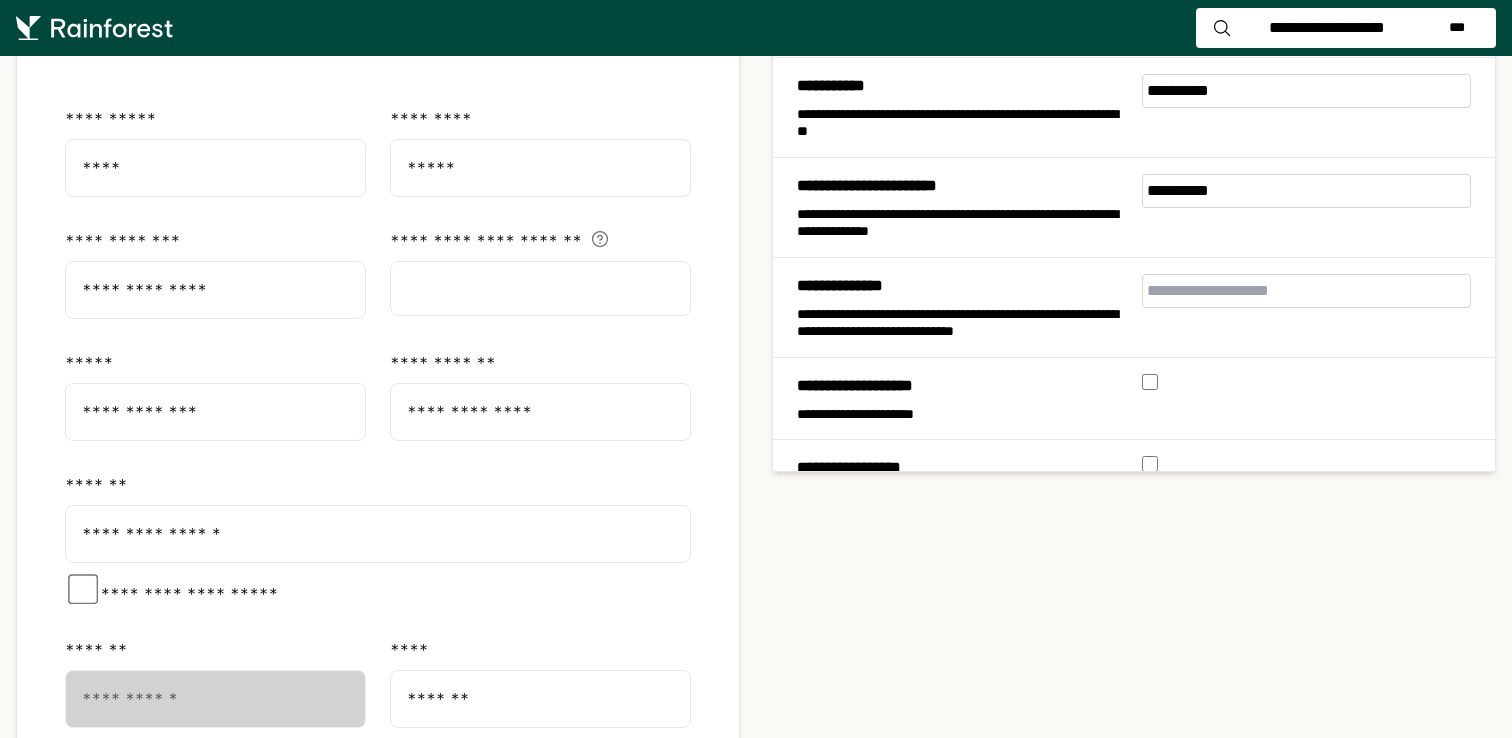 scroll, scrollTop: 249, scrollLeft: 0, axis: vertical 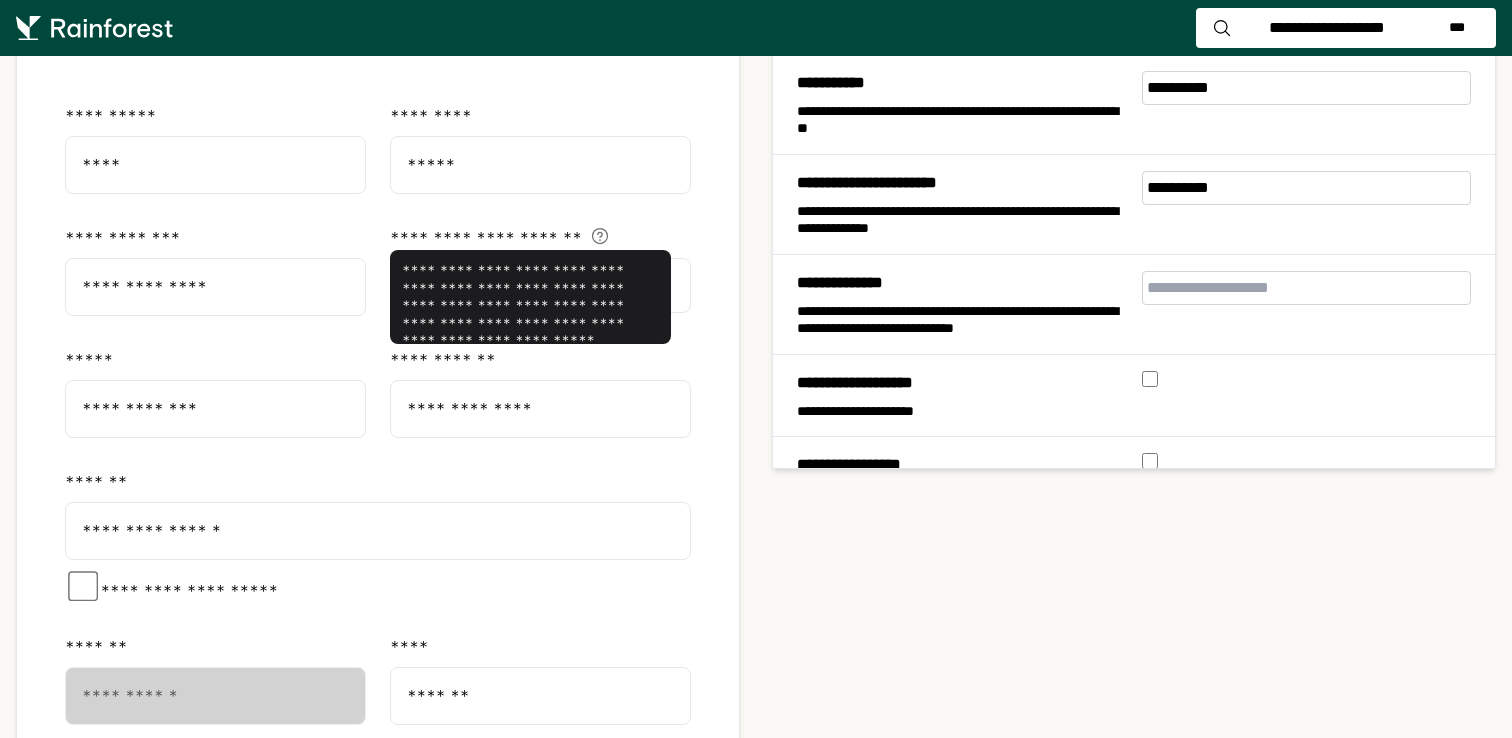click 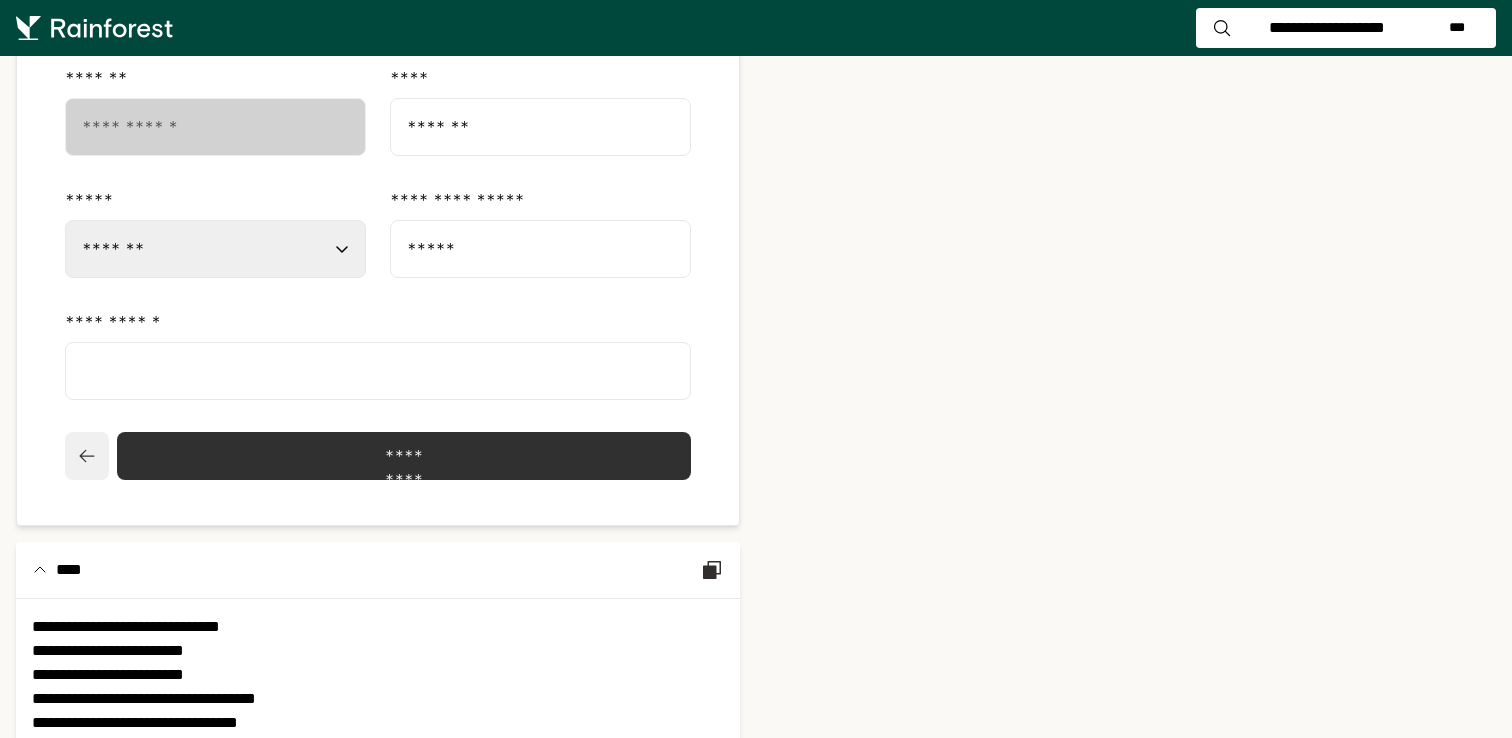 scroll, scrollTop: 847, scrollLeft: 0, axis: vertical 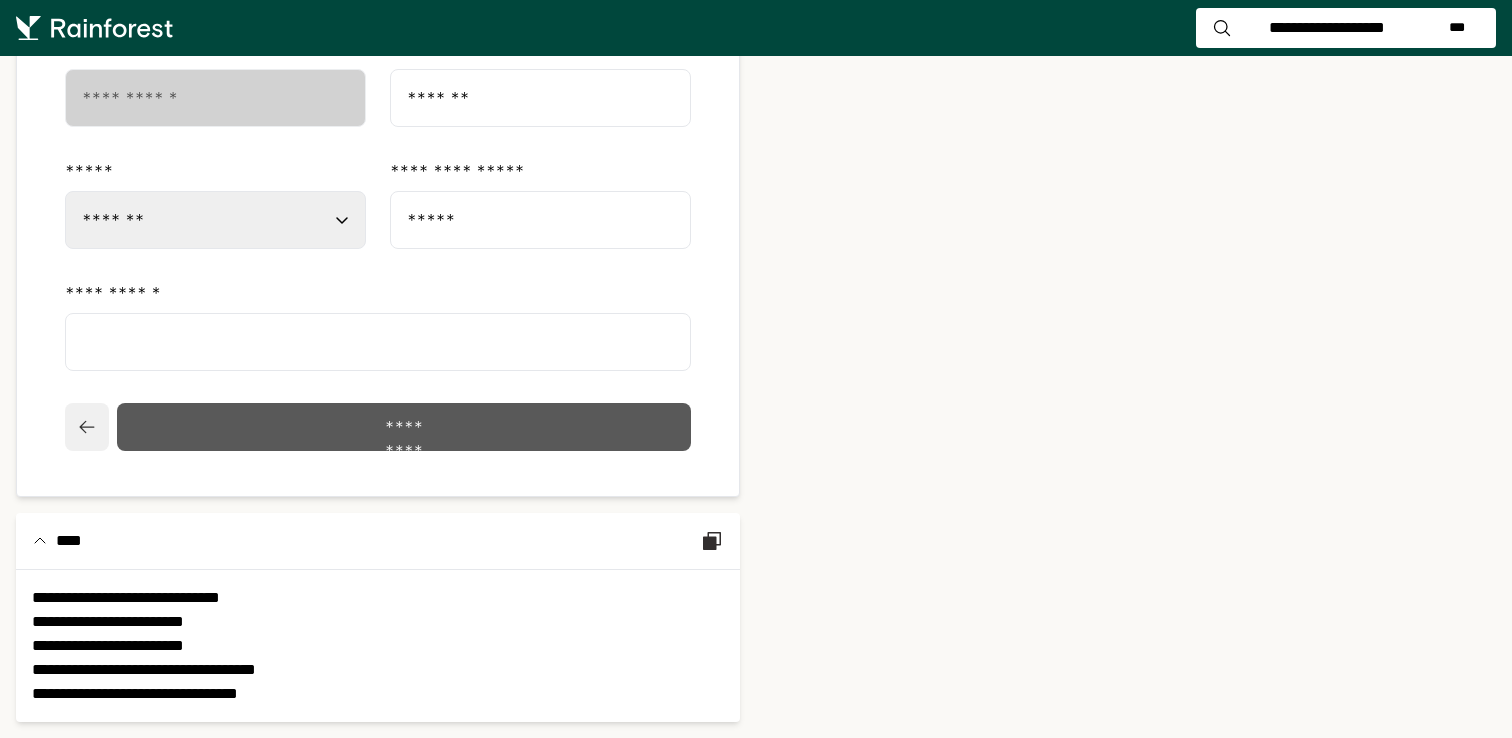 click on "*********" 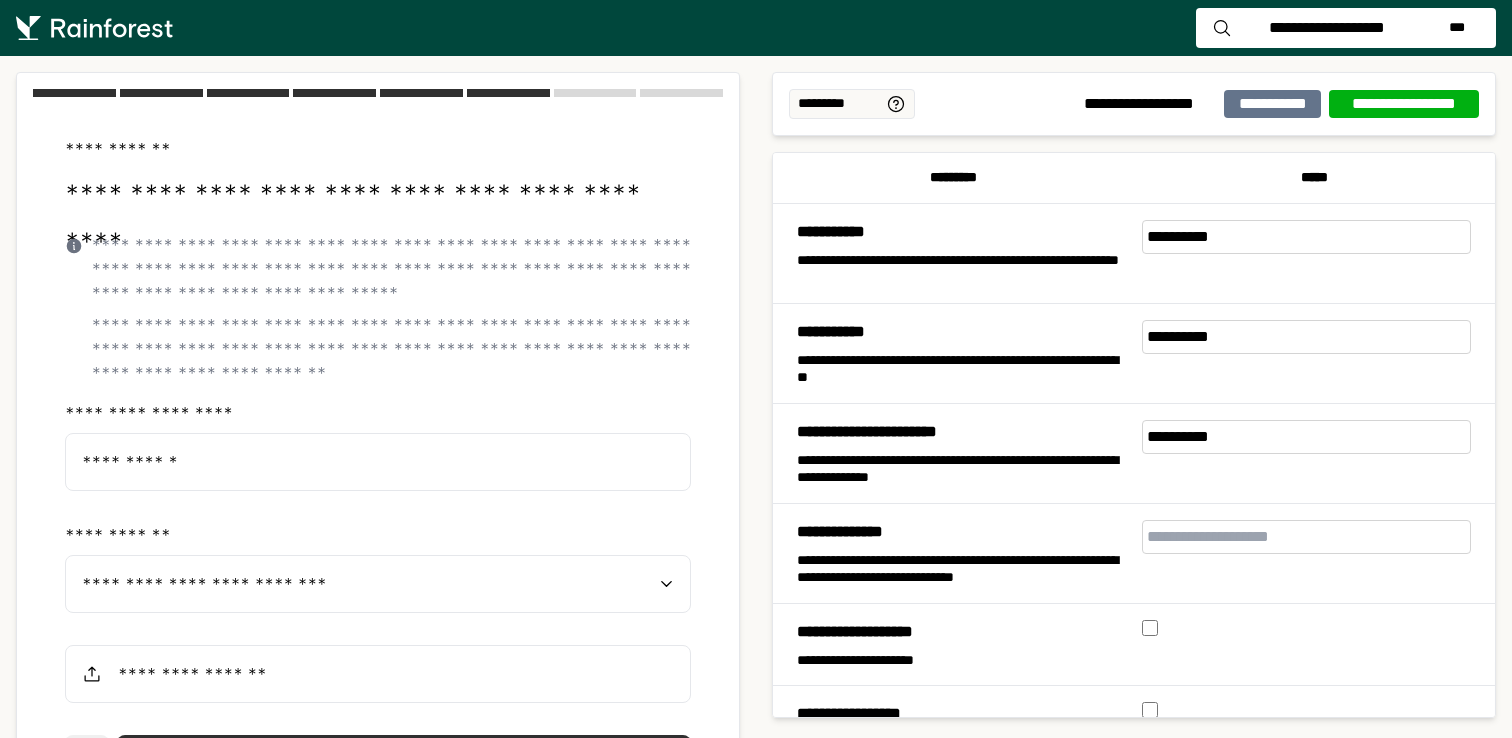 click on "**********" at bounding box center (378, 584) 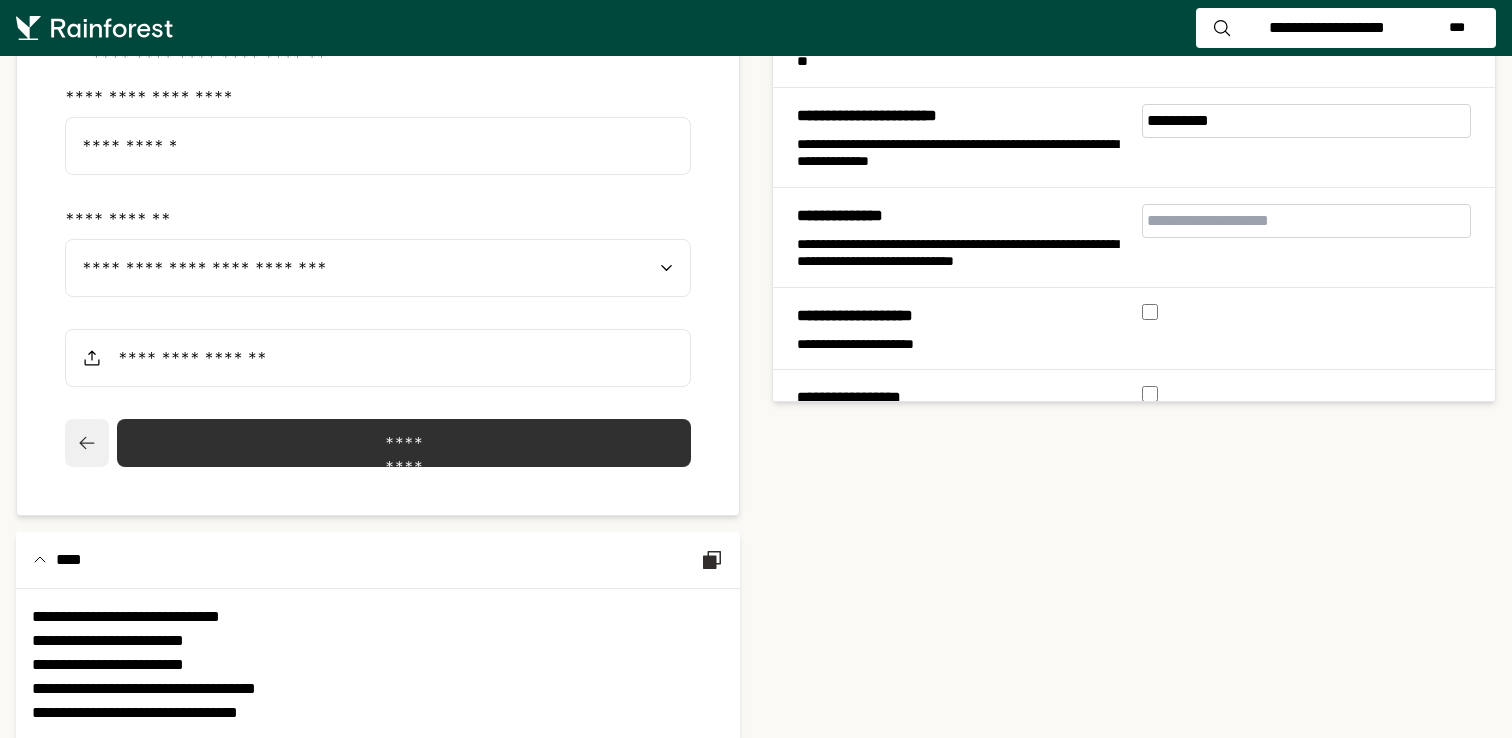 scroll, scrollTop: 335, scrollLeft: 0, axis: vertical 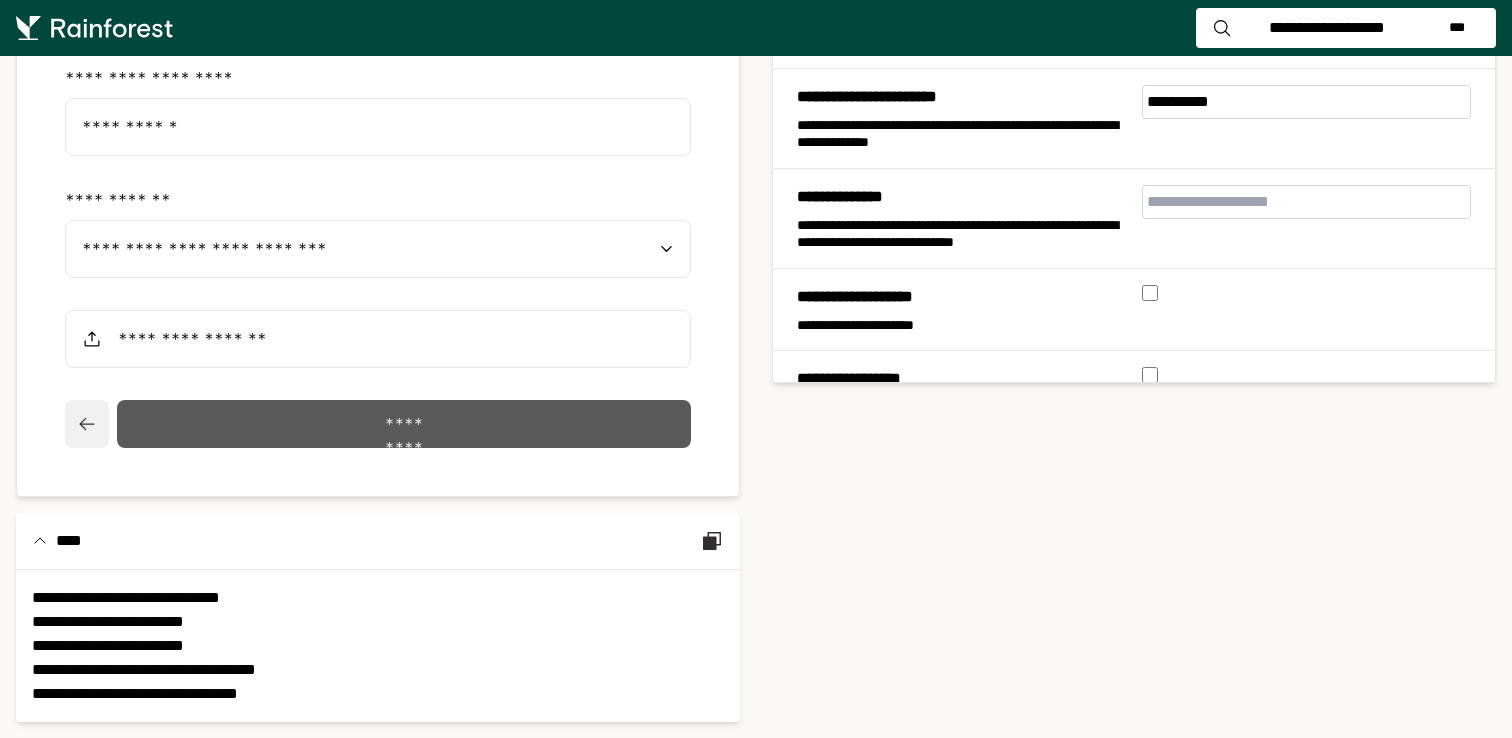 click on "*********" at bounding box center [404, 424] 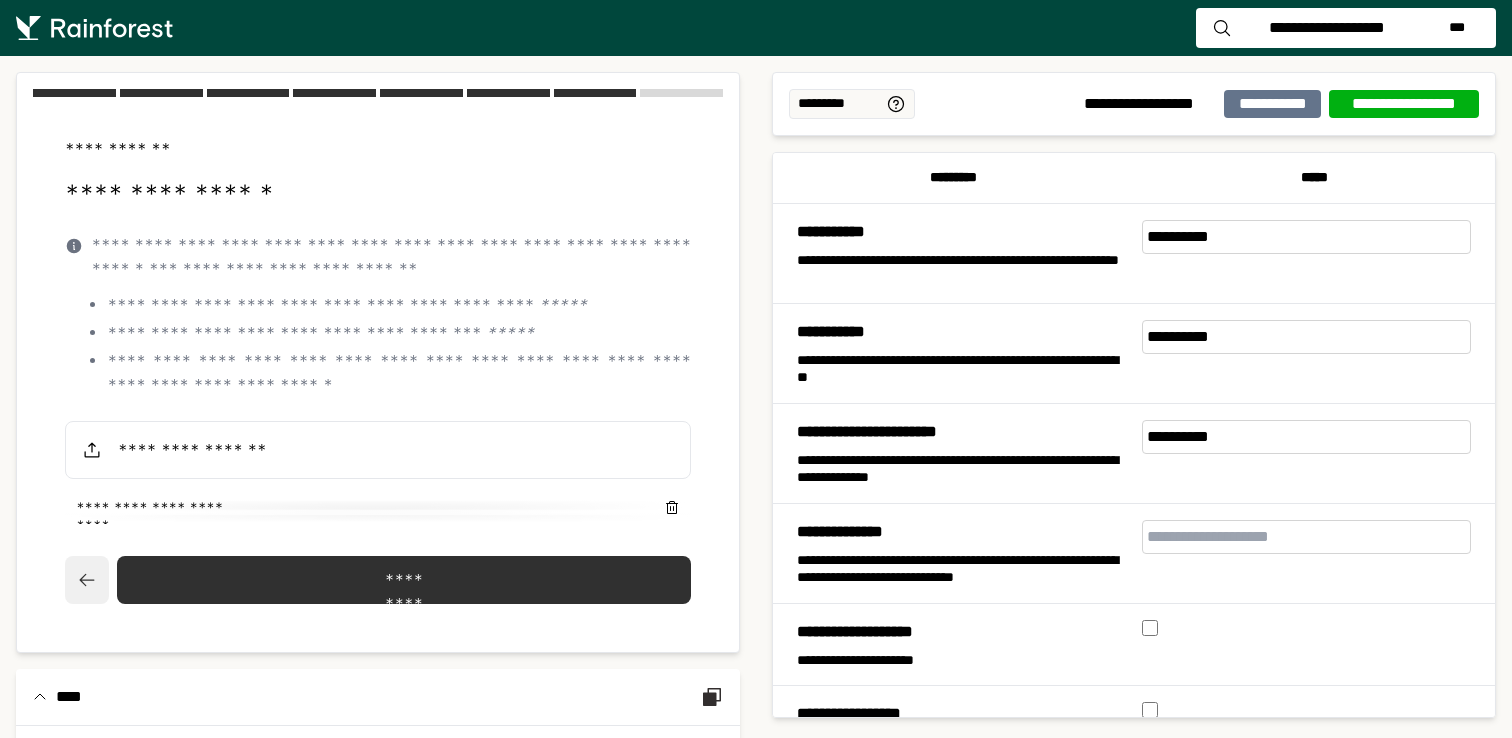 drag, startPoint x: 109, startPoint y: 242, endPoint x: 553, endPoint y: 334, distance: 453.43137 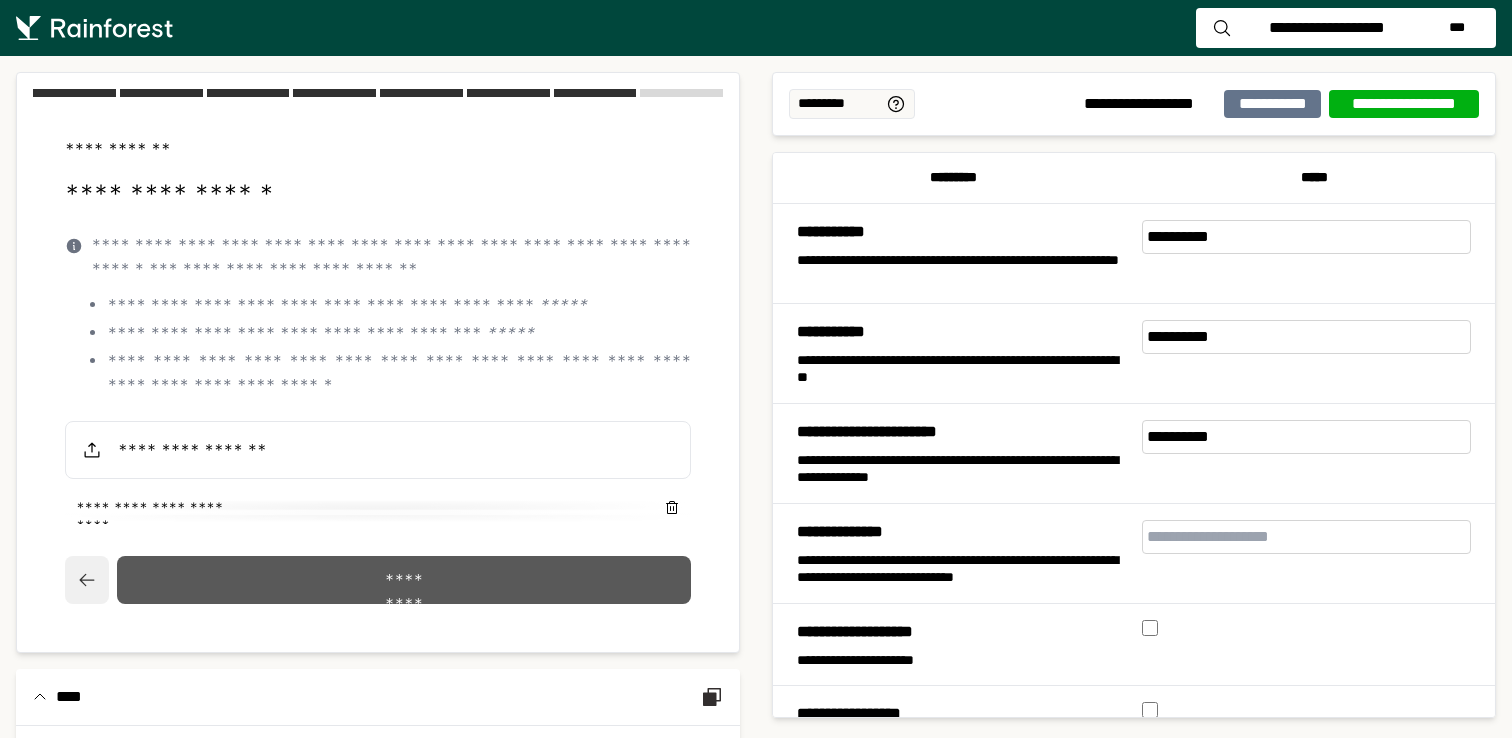 click on "*********" at bounding box center (404, 580) 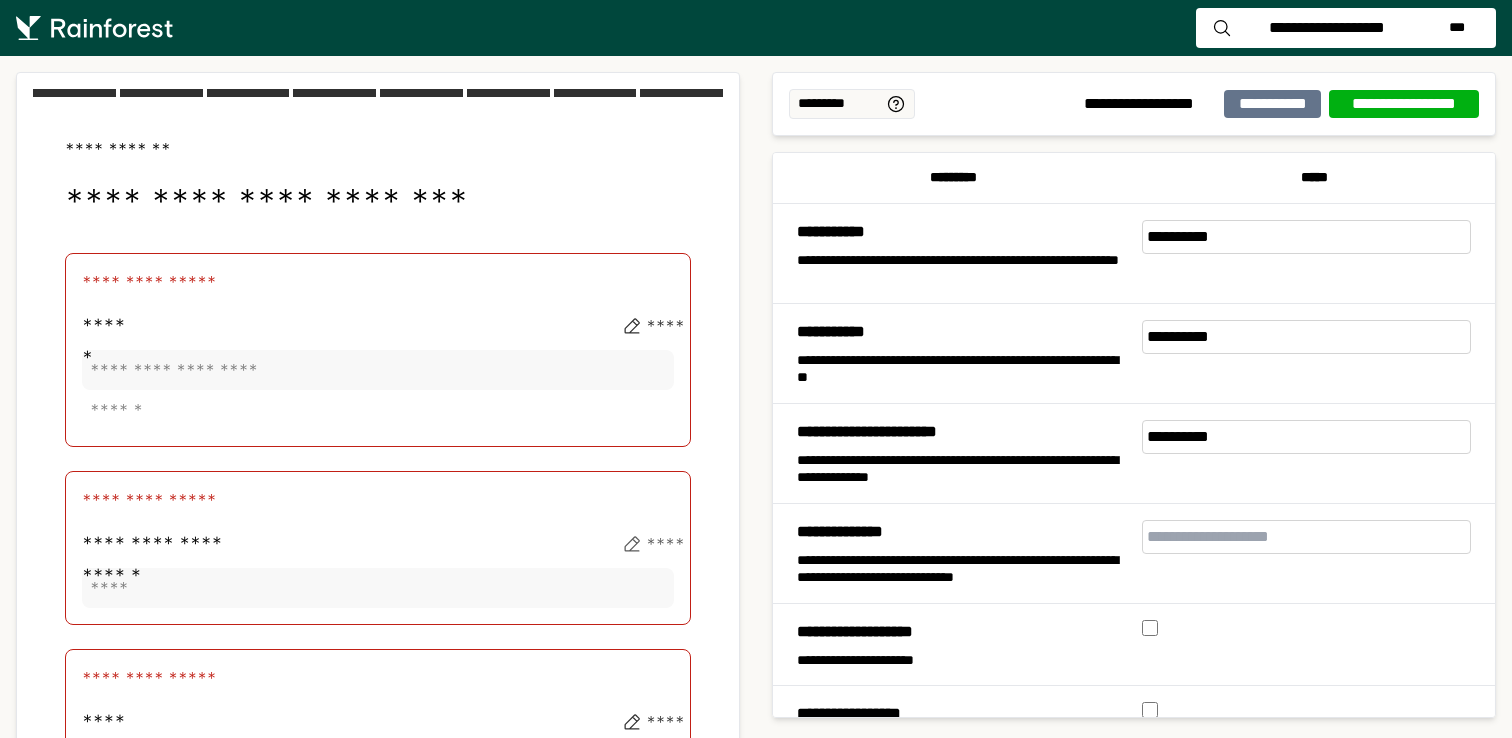 click 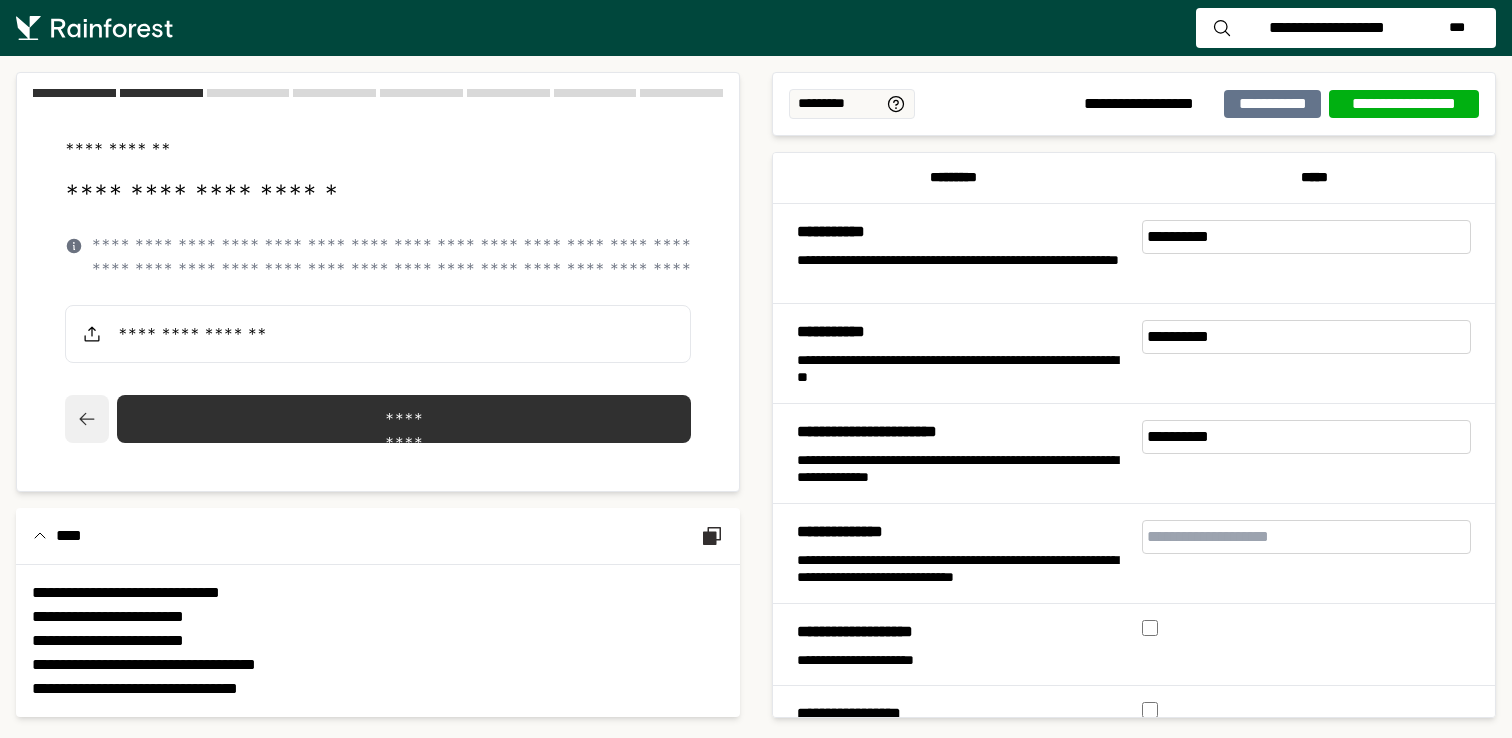 click on "**********" at bounding box center [378, 286] 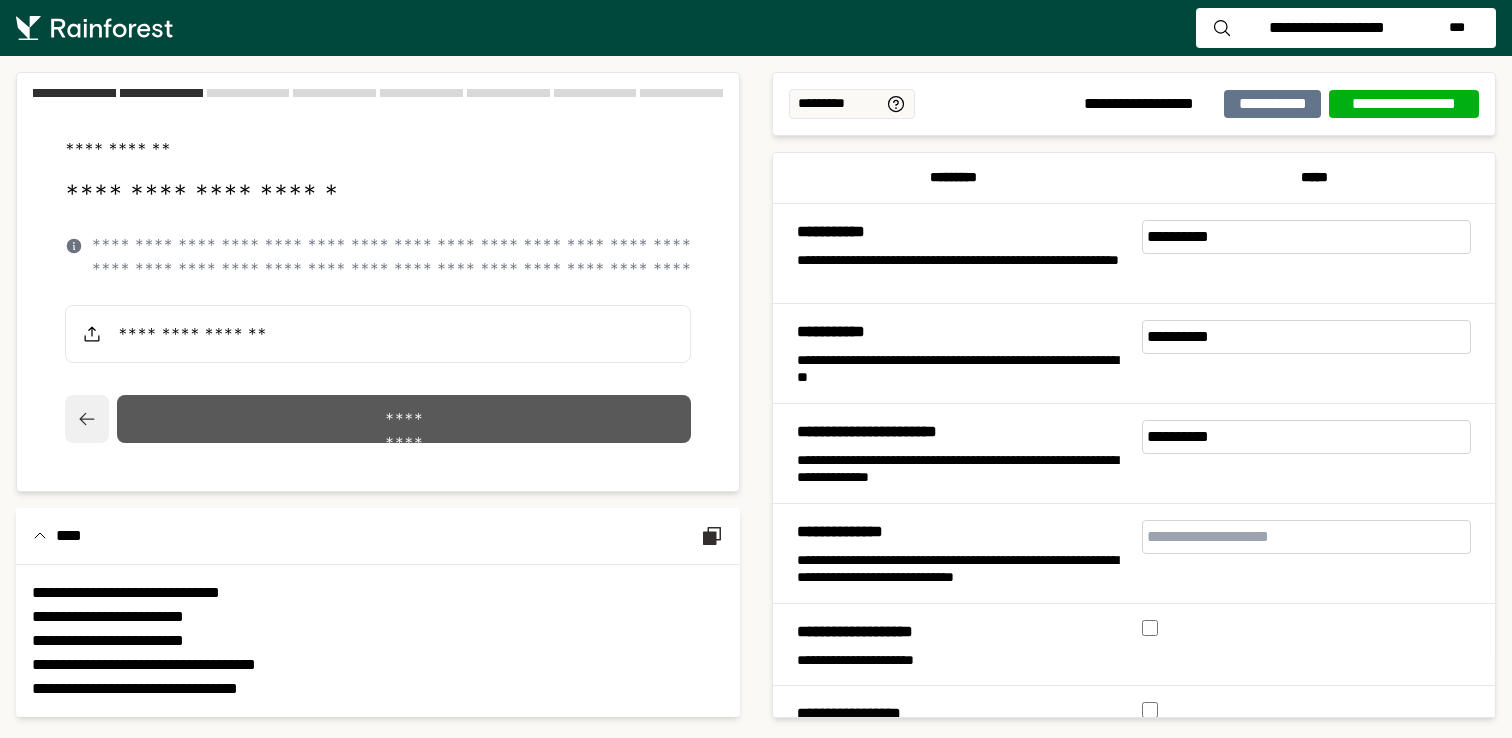 click on "*********" at bounding box center (404, 419) 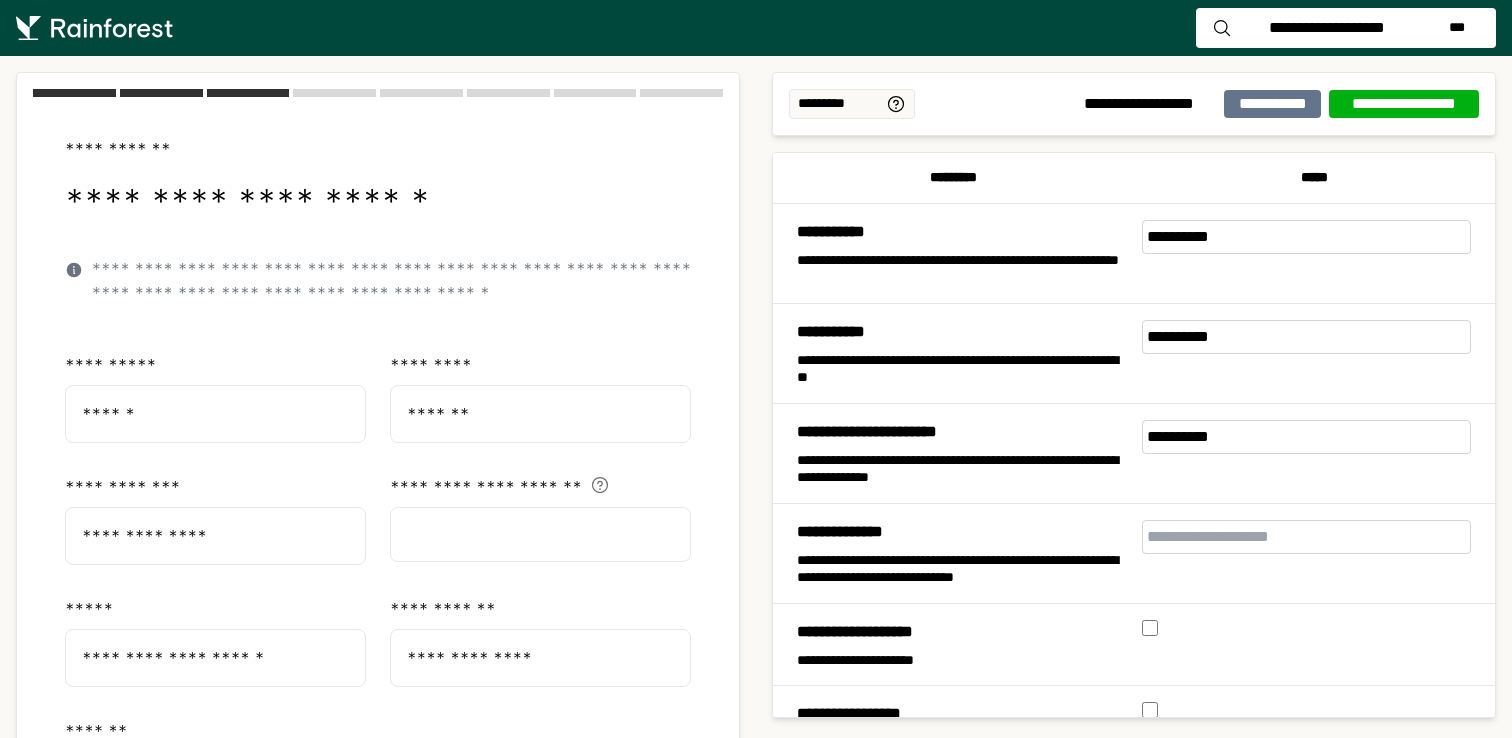 click on "*******" at bounding box center (540, 414) 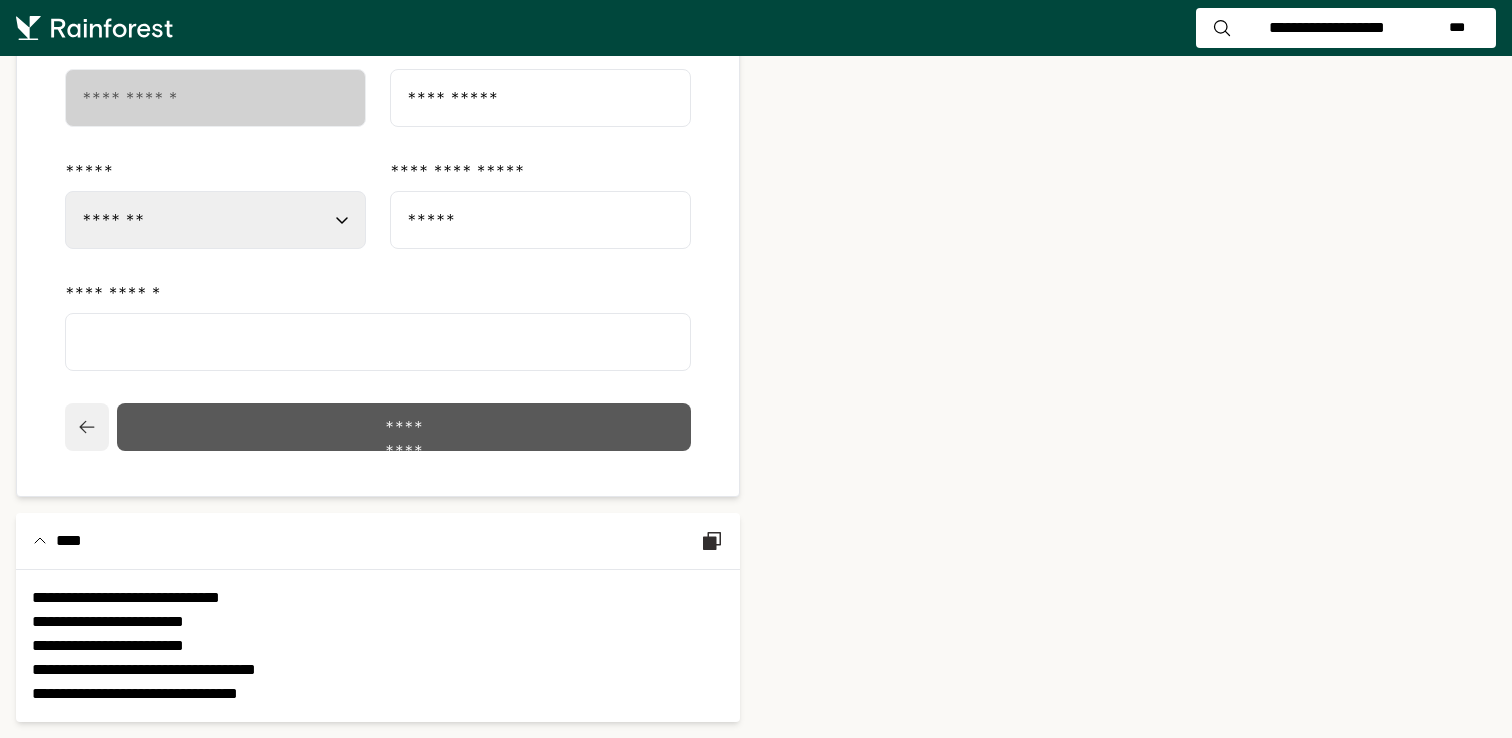 click on "*********" at bounding box center [404, 427] 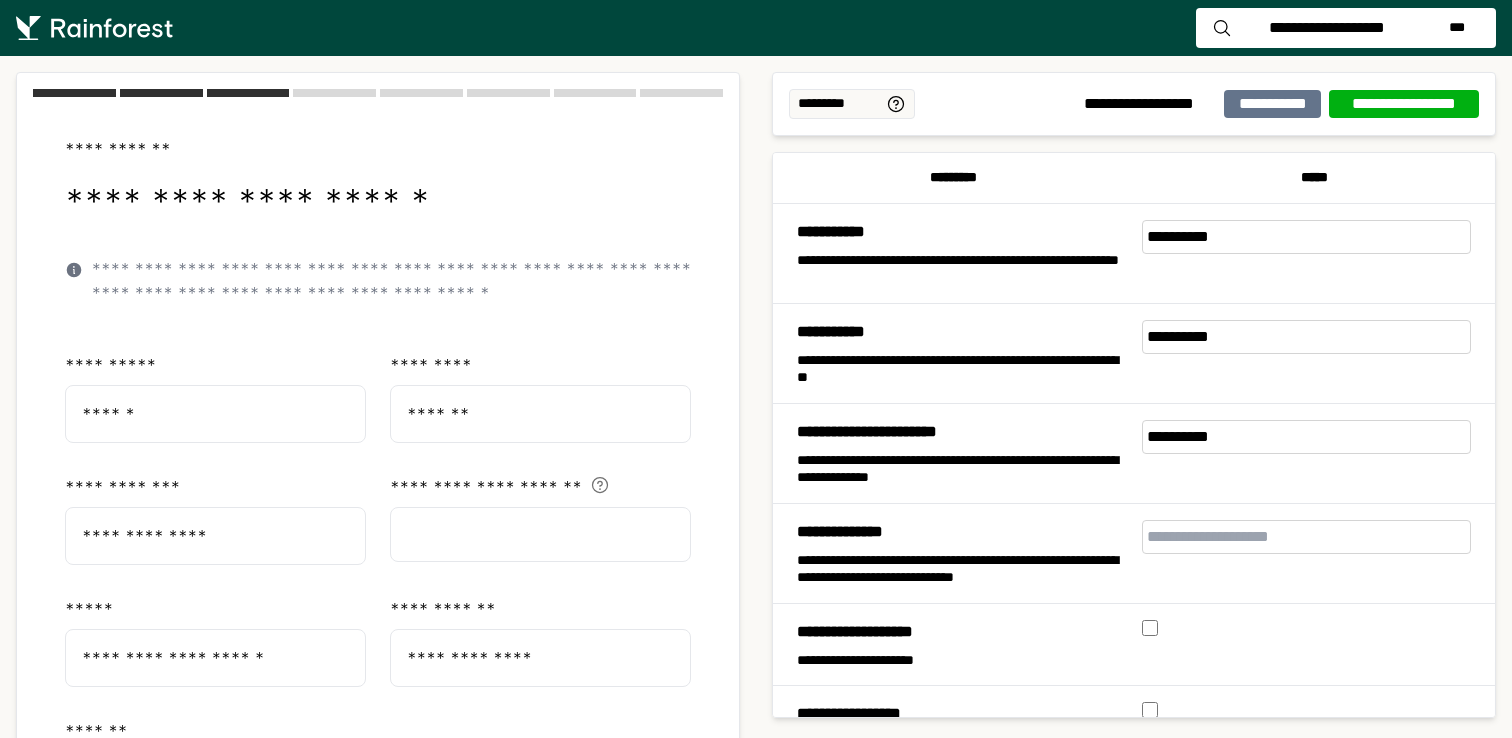 select on "**" 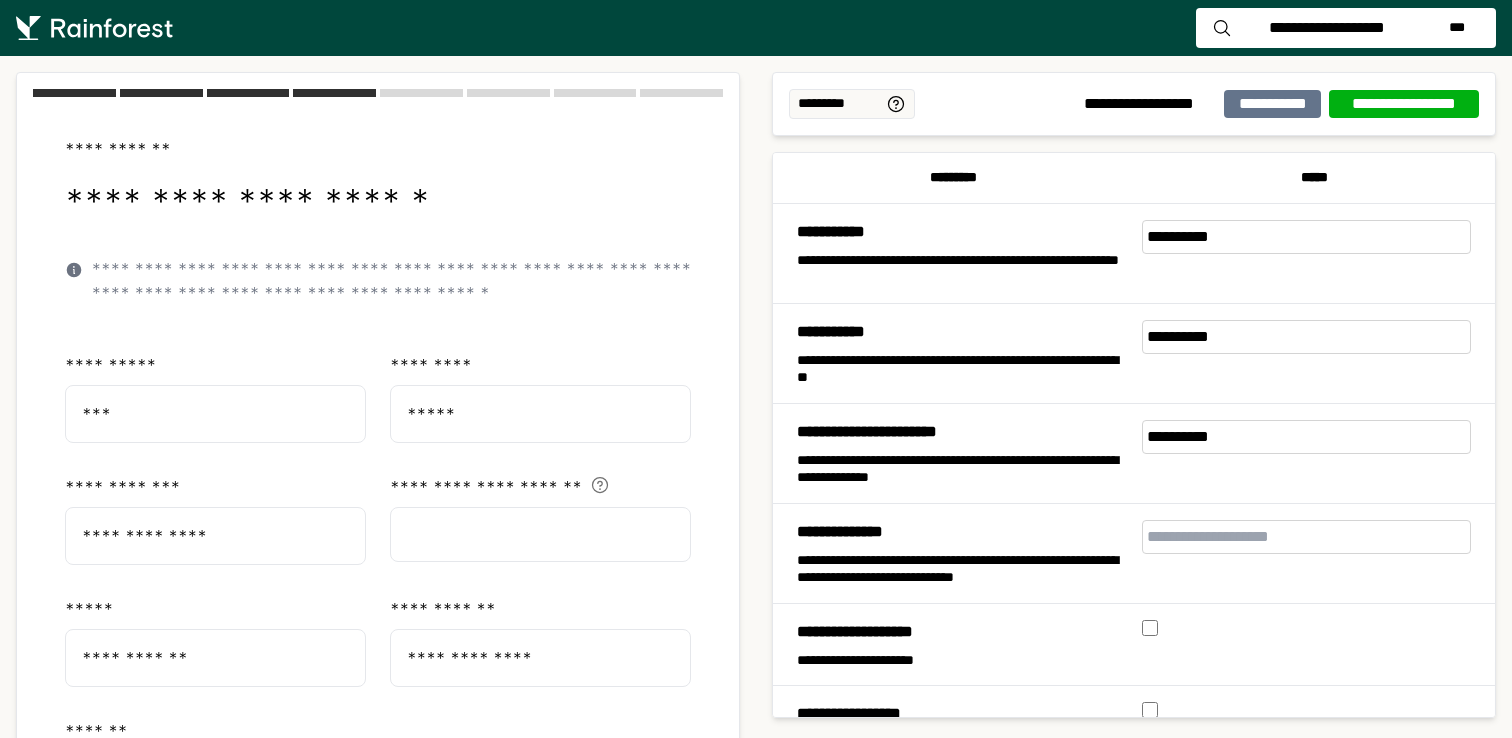 scroll, scrollTop: 847, scrollLeft: 0, axis: vertical 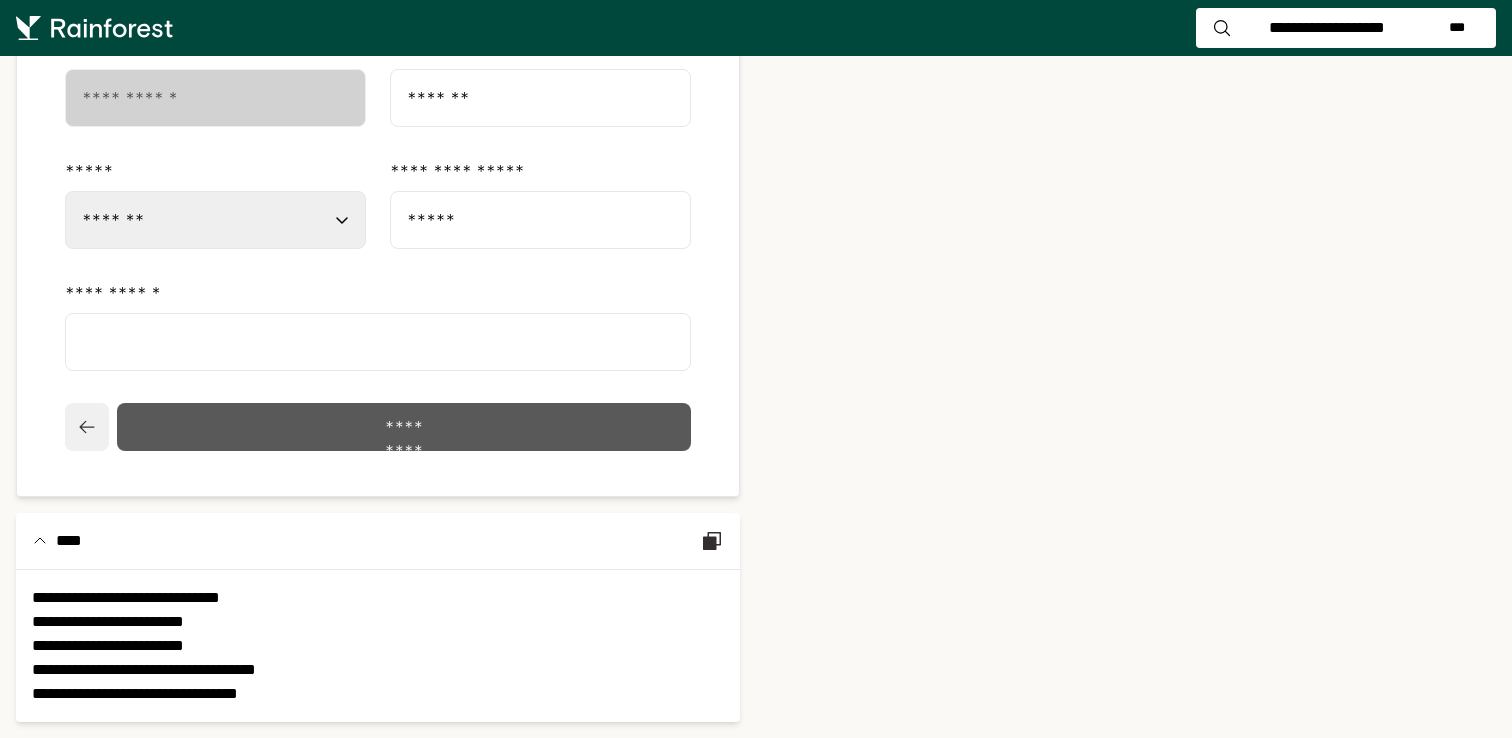 click on "*********" at bounding box center (404, 427) 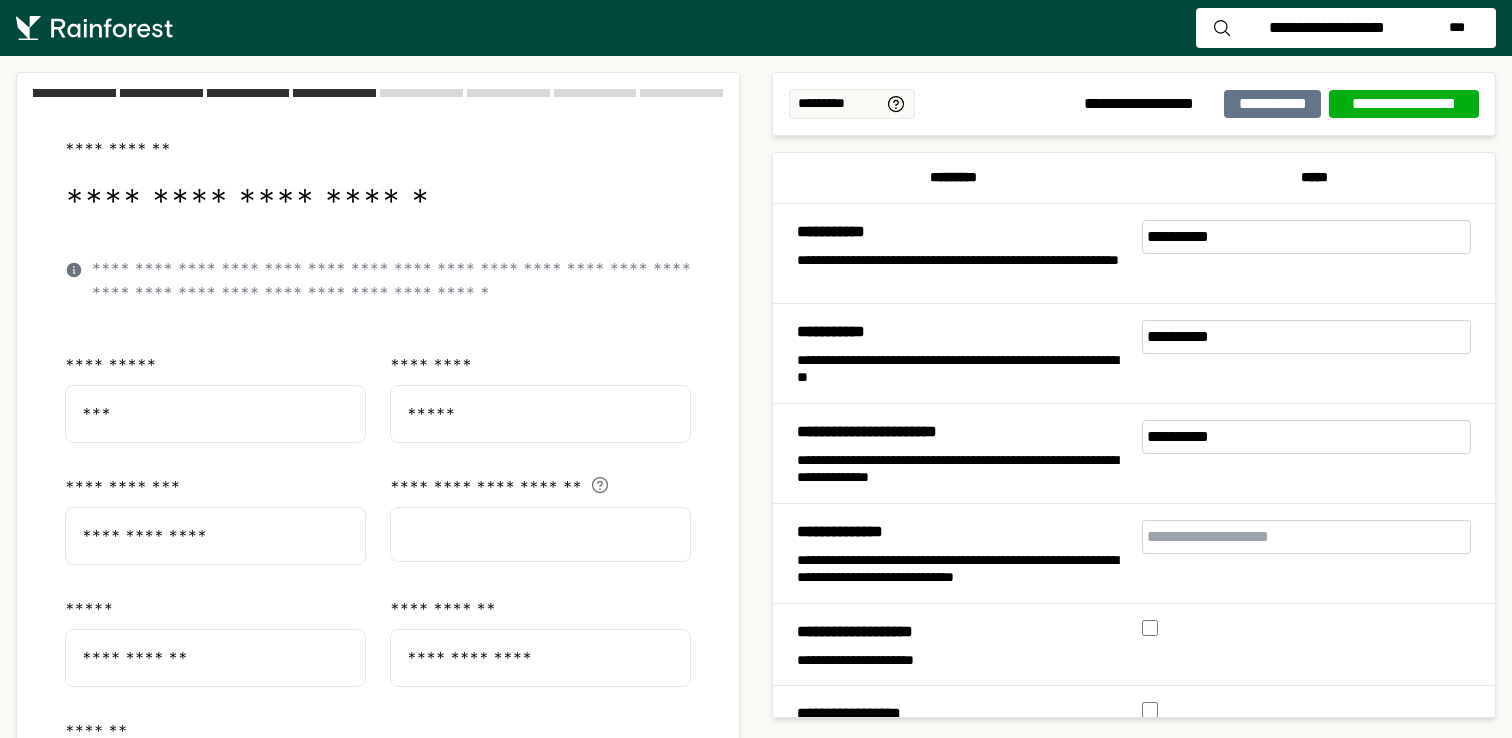 select on "**" 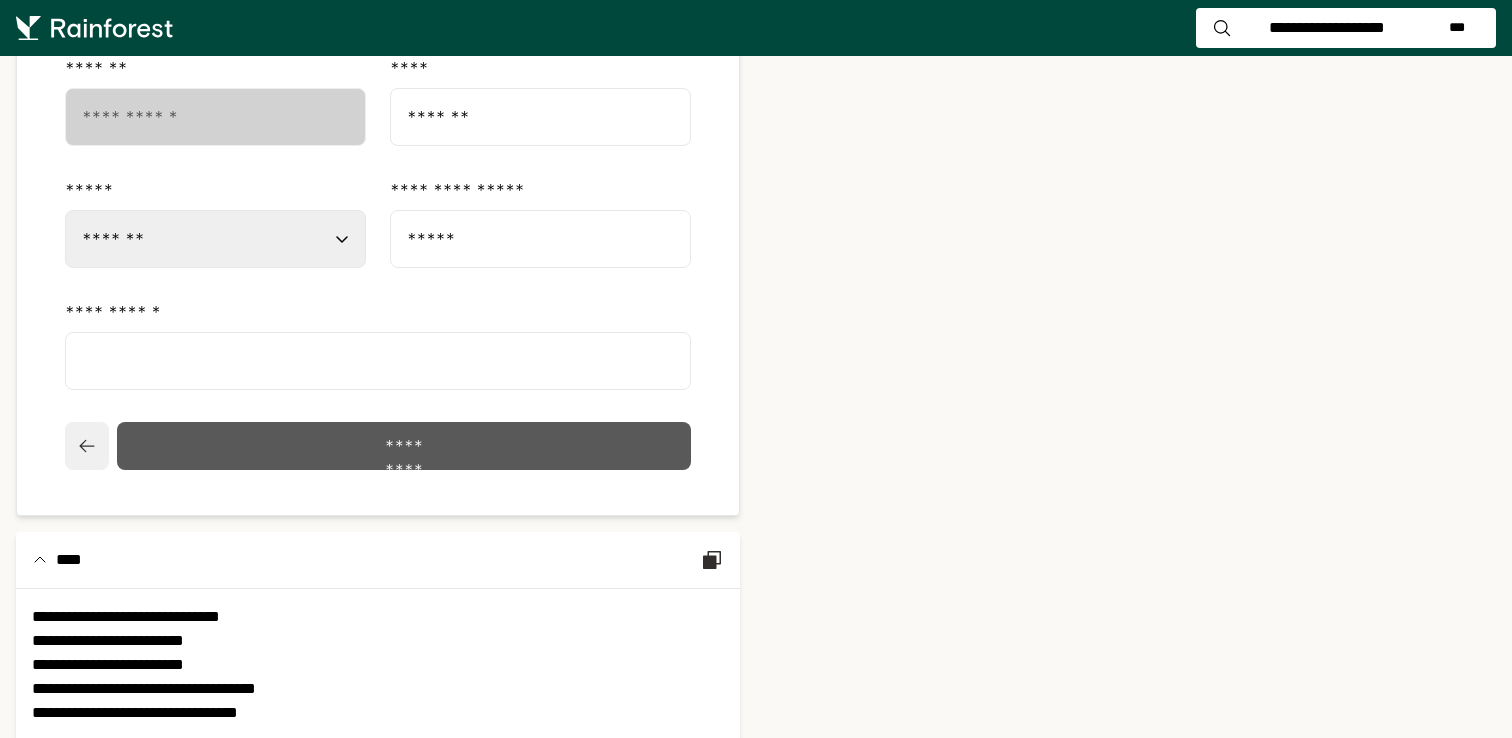 scroll, scrollTop: 847, scrollLeft: 0, axis: vertical 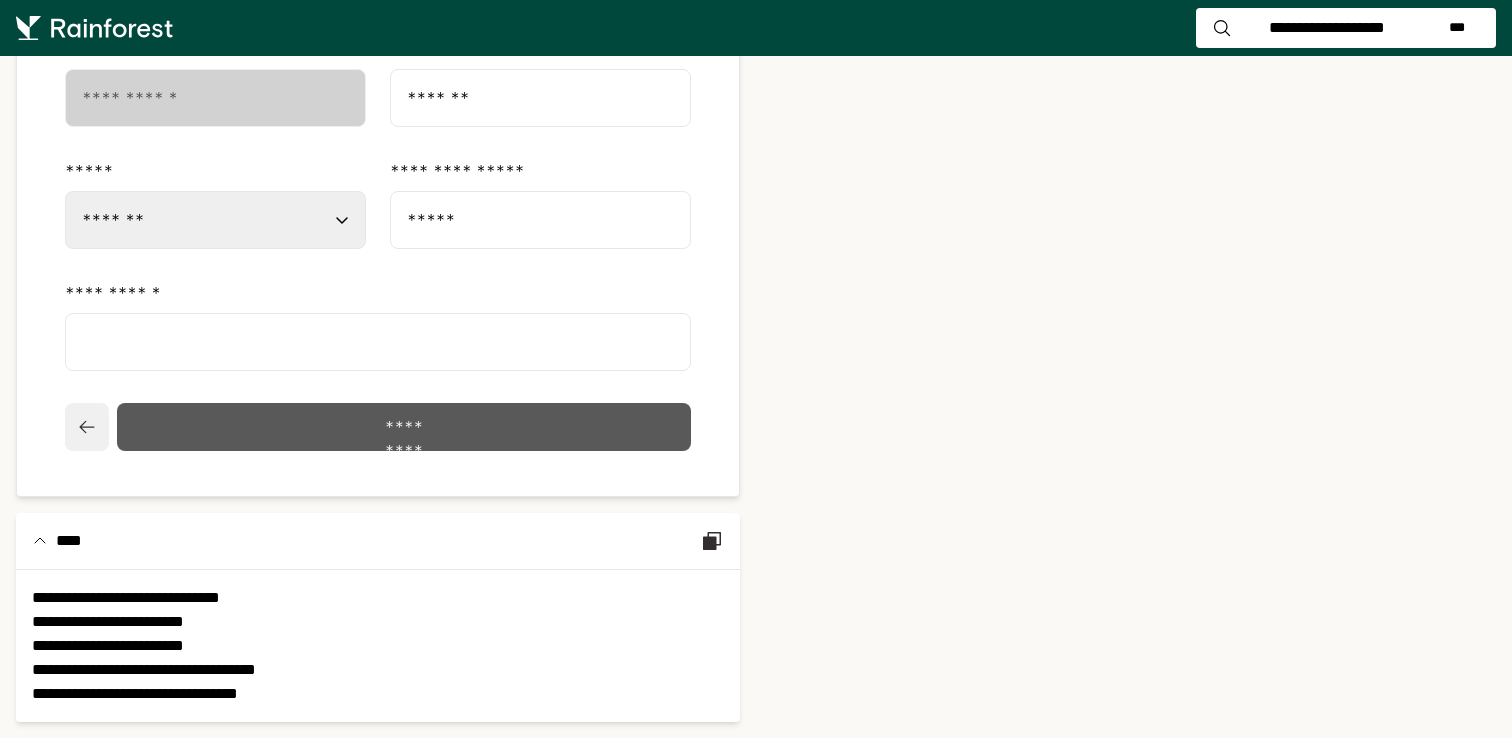 click on "*********" at bounding box center [404, 427] 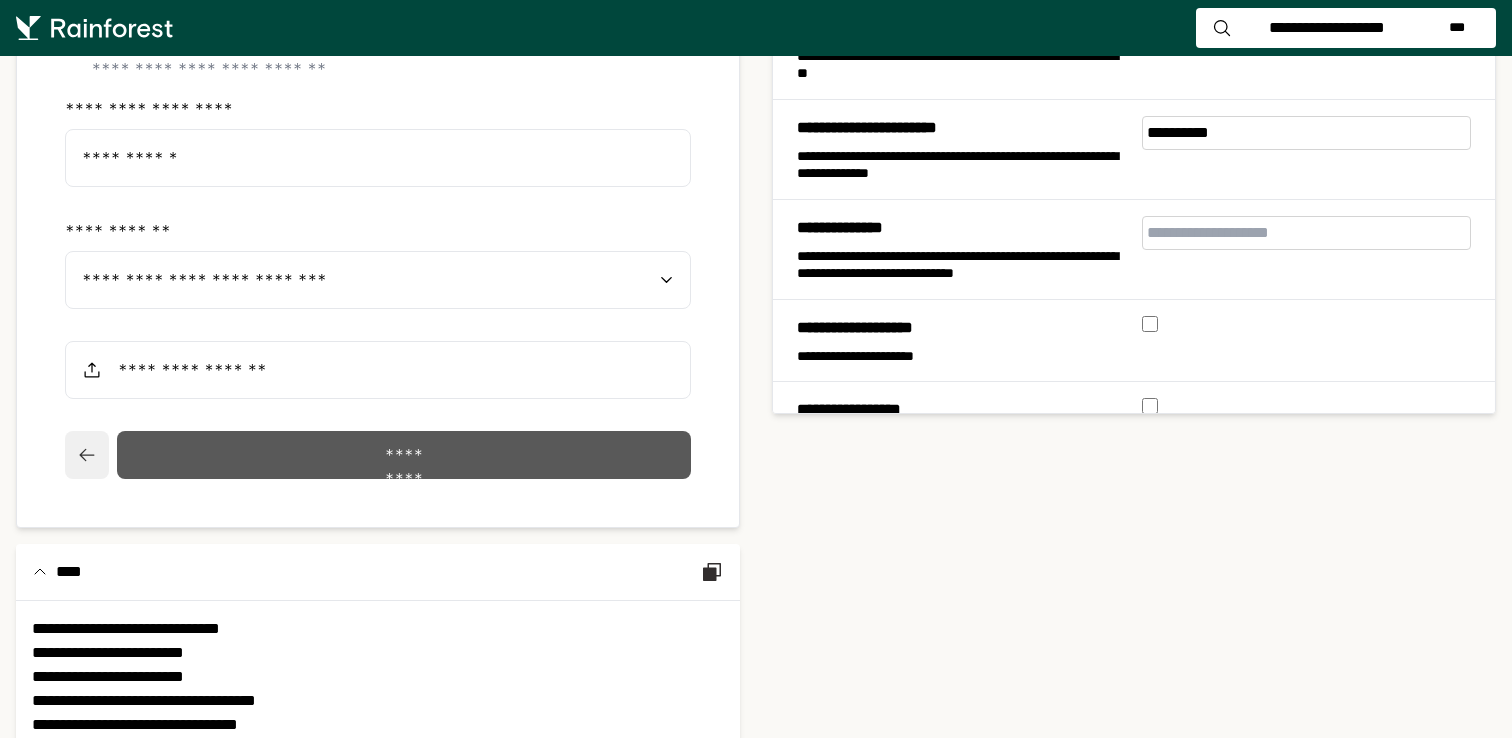 scroll, scrollTop: 335, scrollLeft: 0, axis: vertical 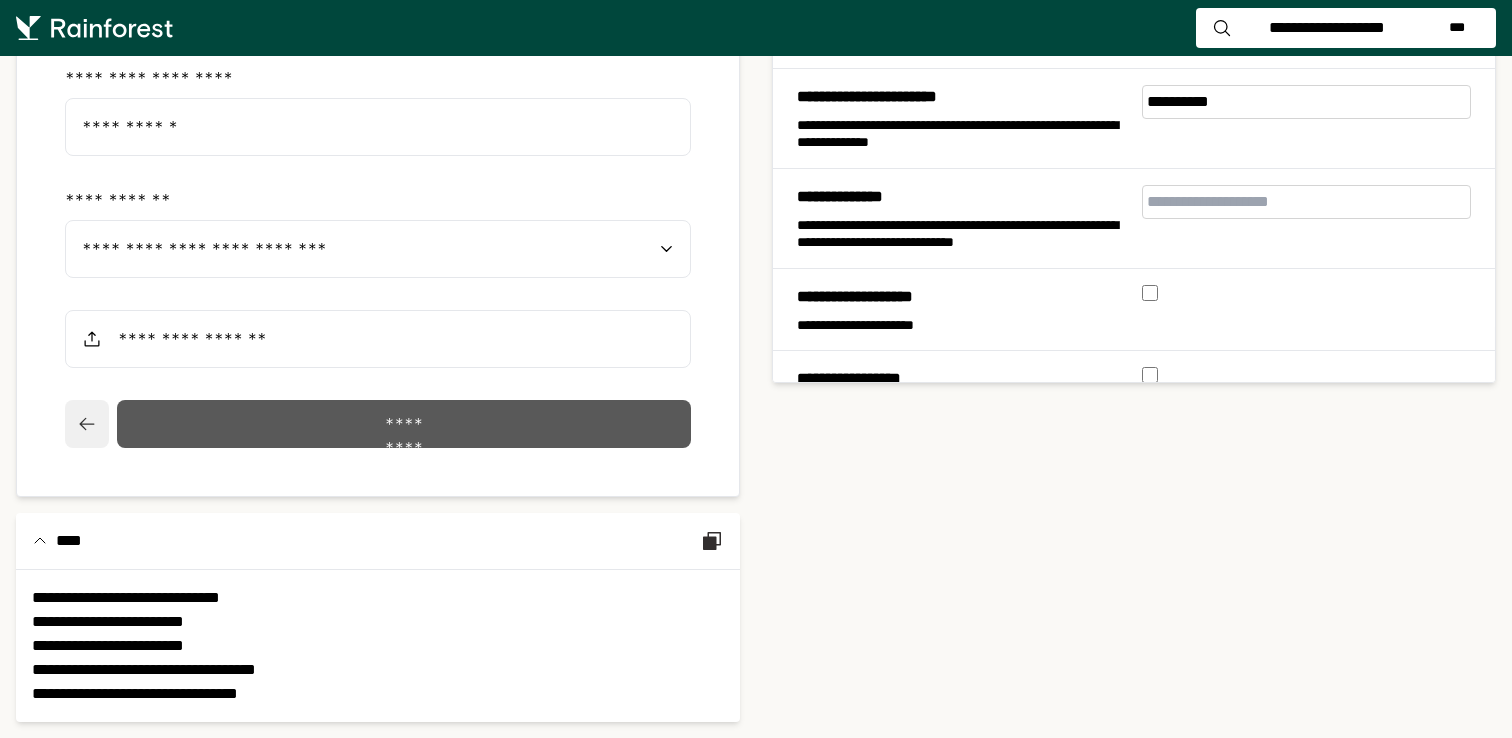 click on "*********" at bounding box center (404, 424) 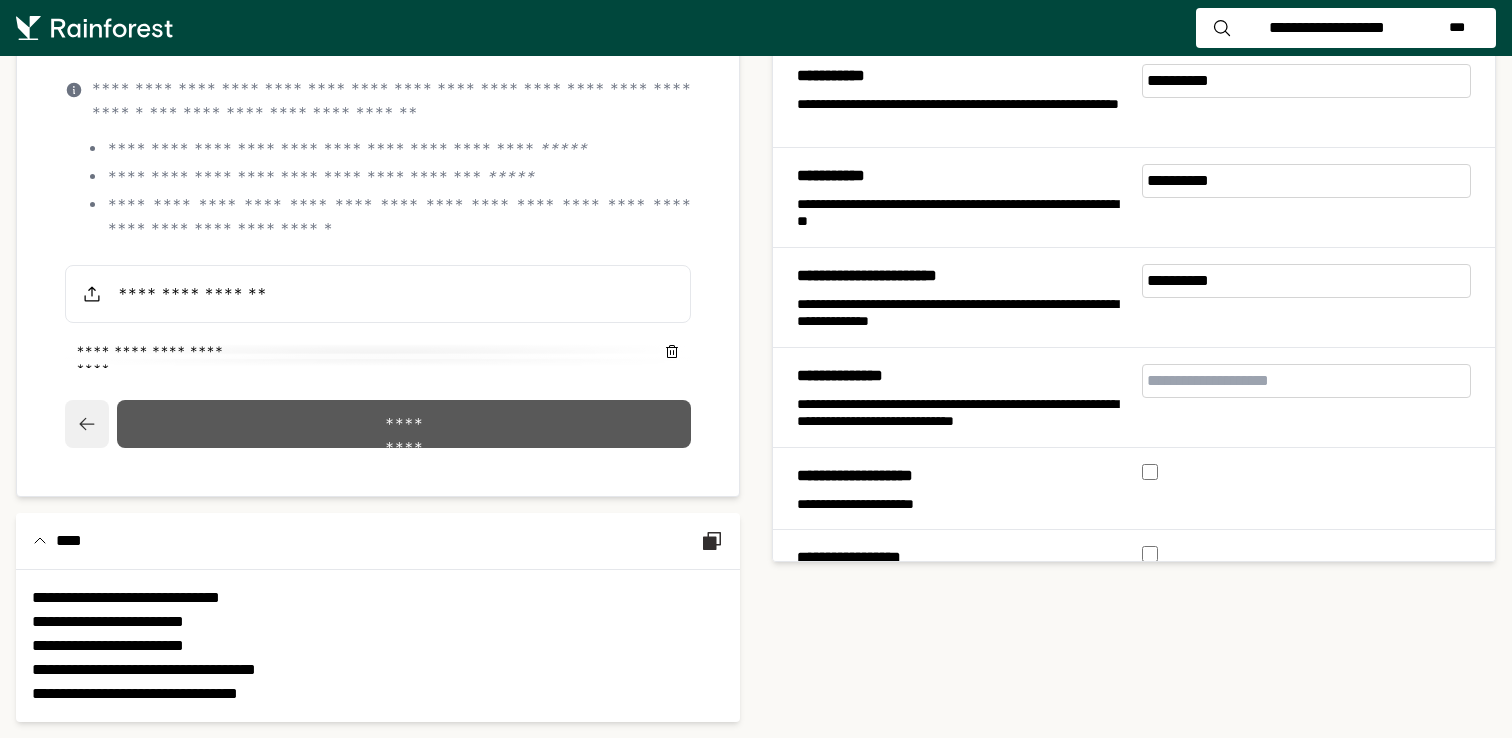 scroll, scrollTop: 0, scrollLeft: 0, axis: both 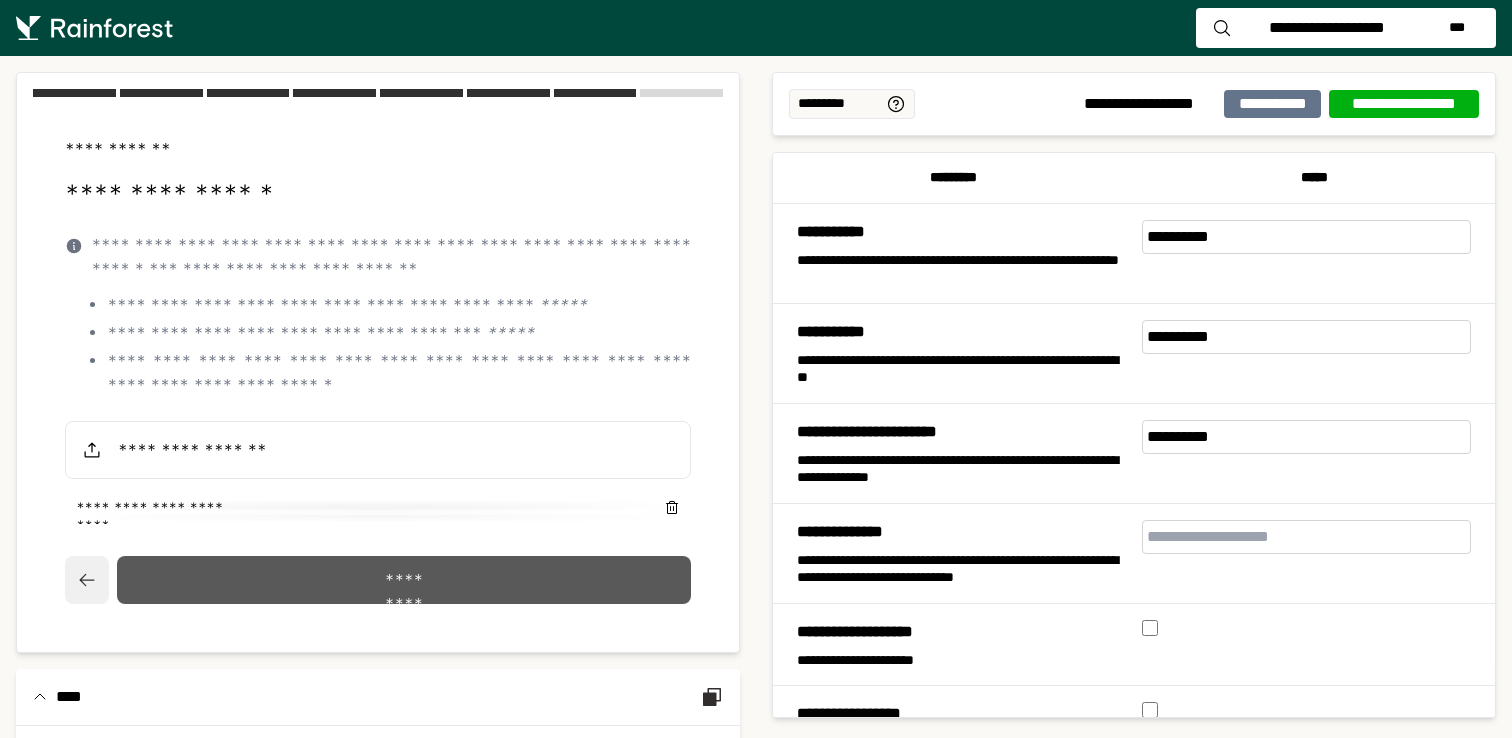 click on "*********" at bounding box center (404, 580) 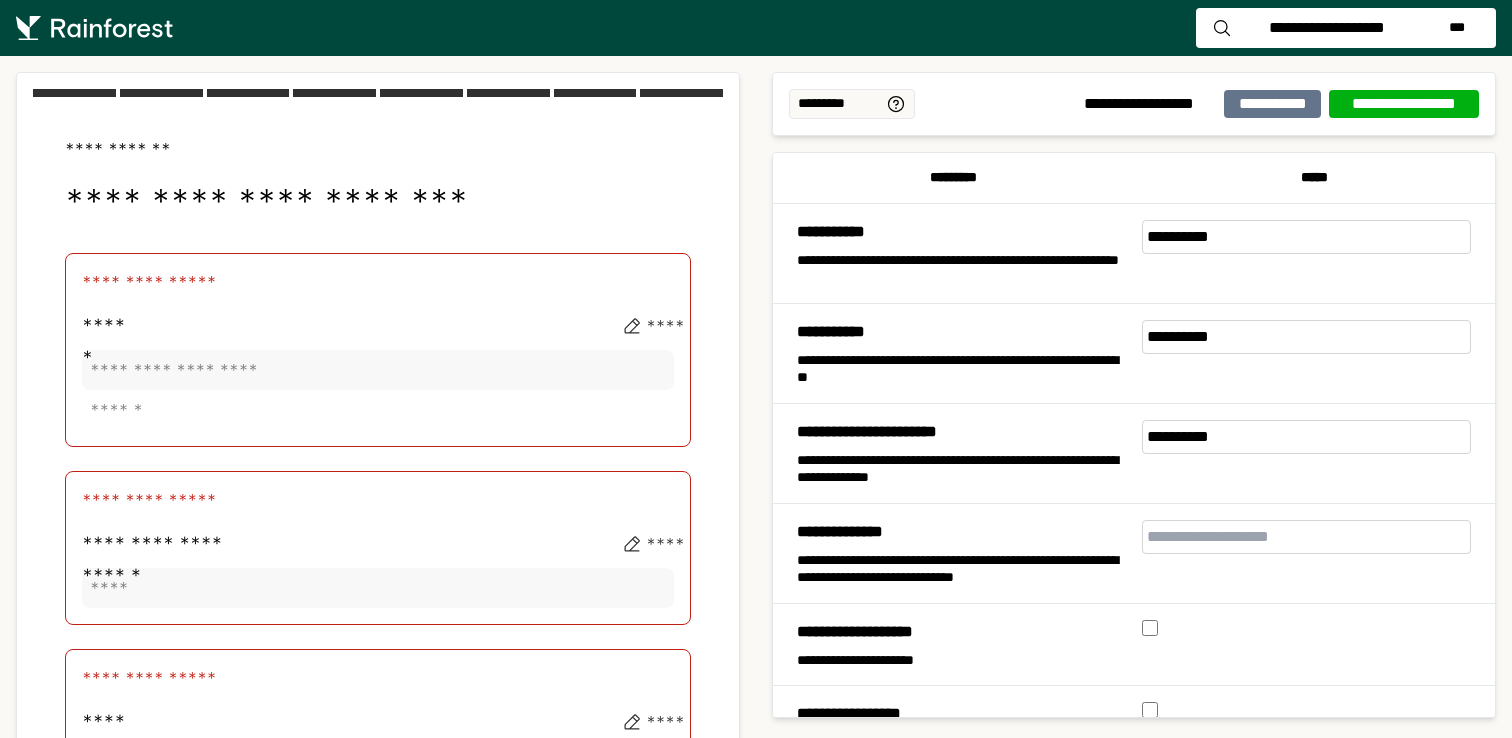 click on "**********" 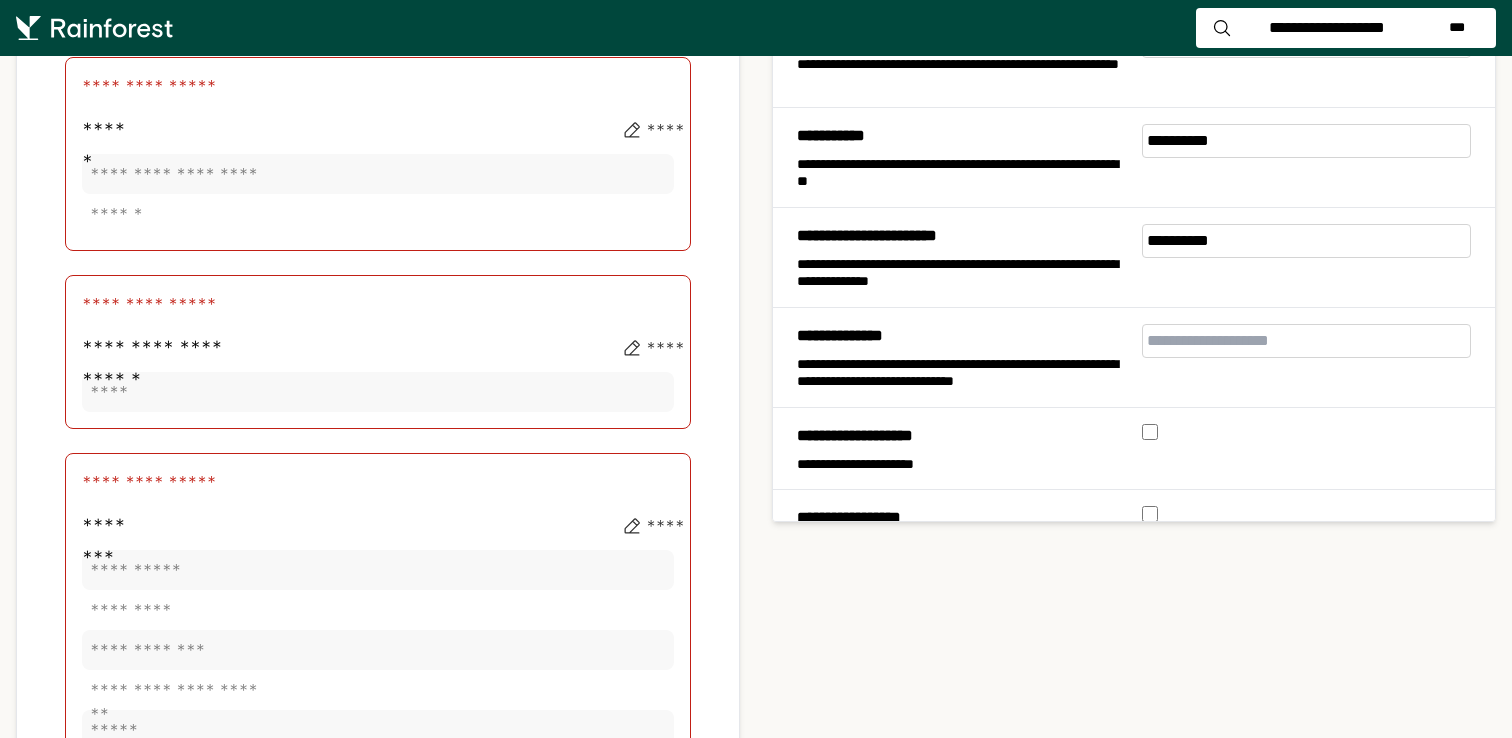 scroll, scrollTop: 0, scrollLeft: 0, axis: both 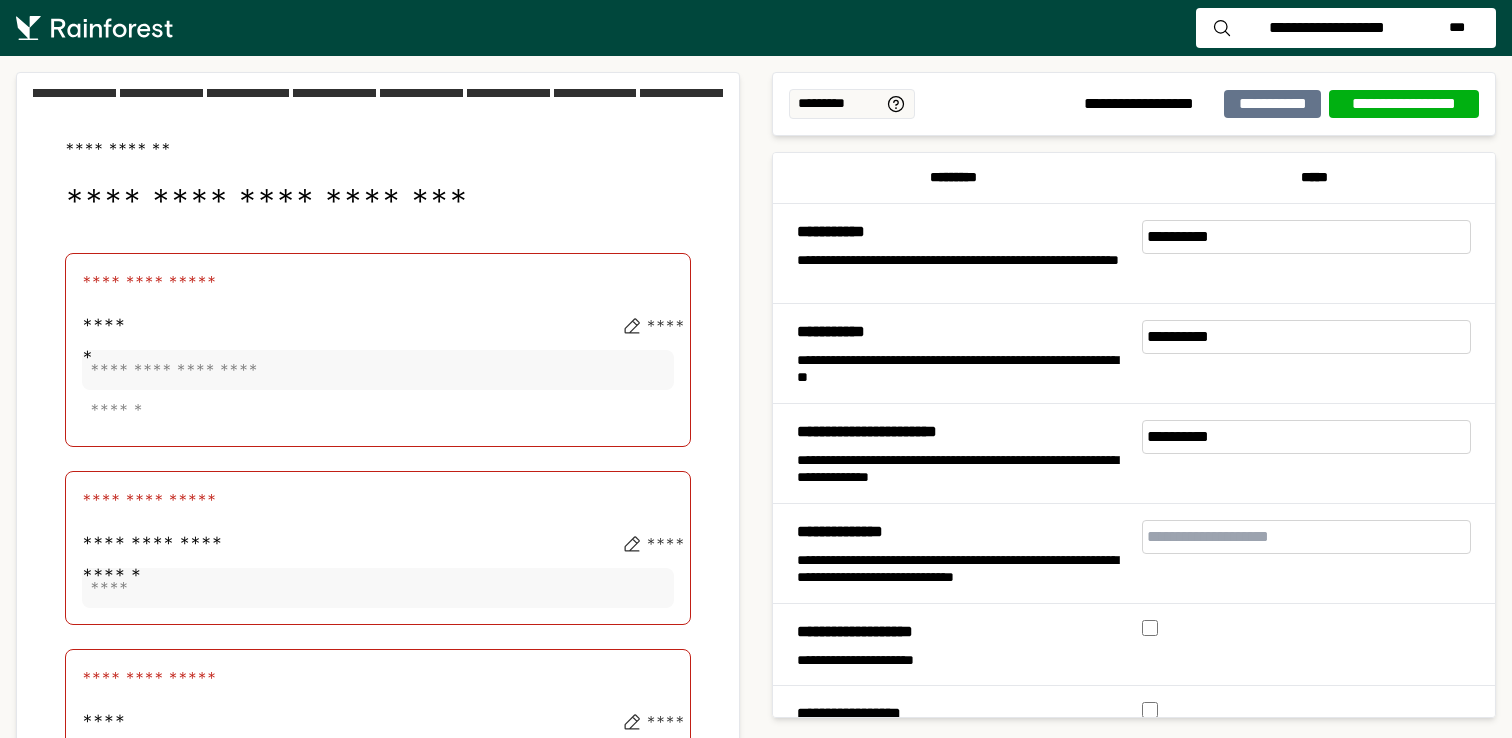 click 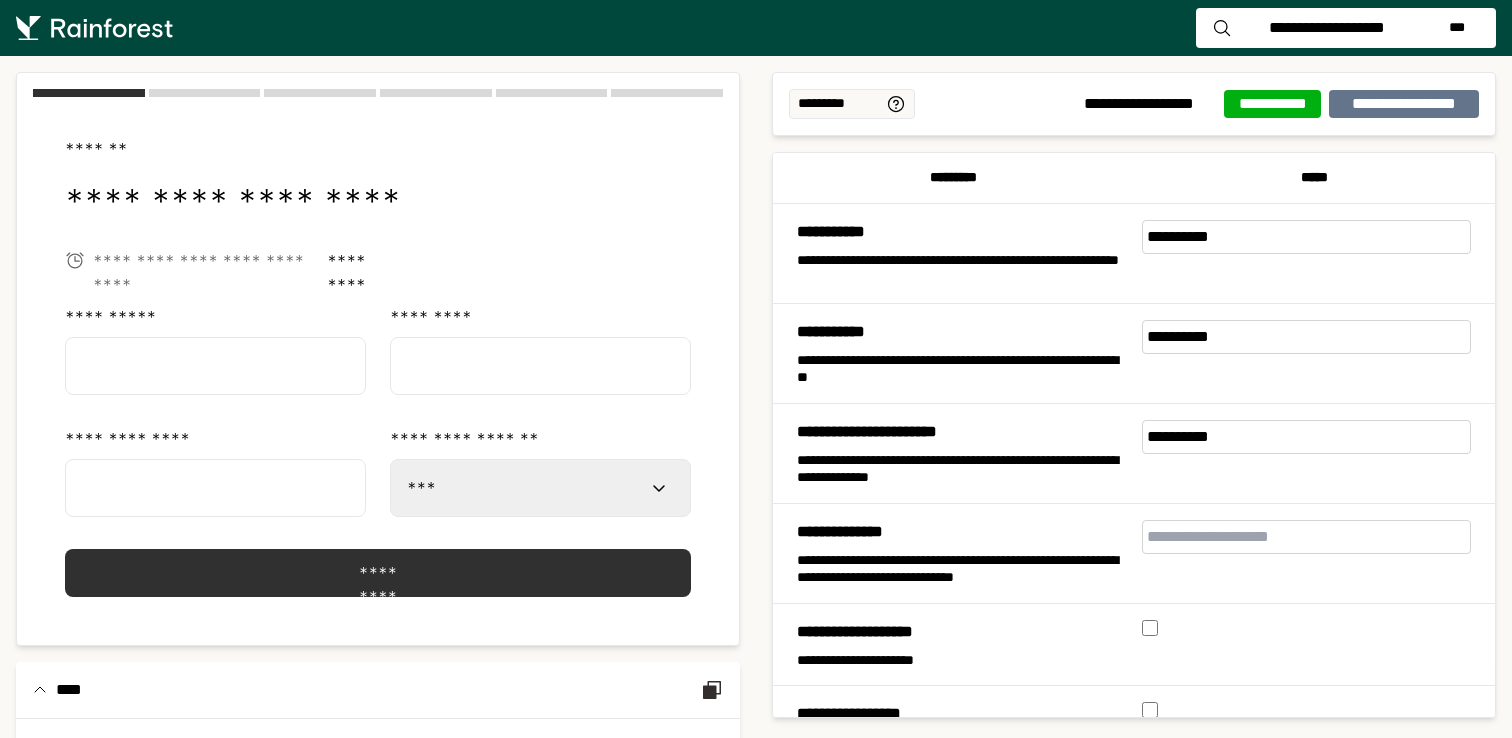 click on "******* *********" at bounding box center [378, 363] 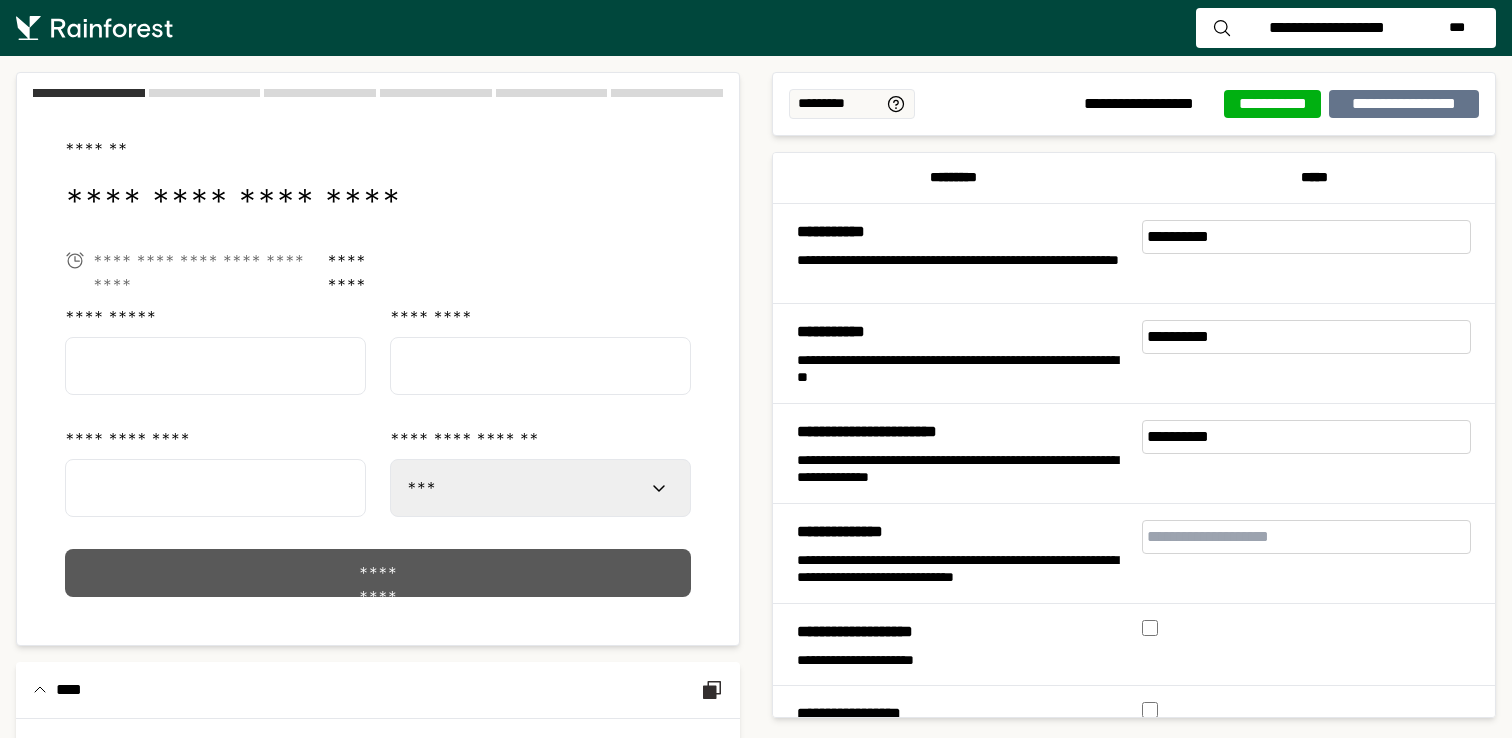 click on "*********" at bounding box center [378, 573] 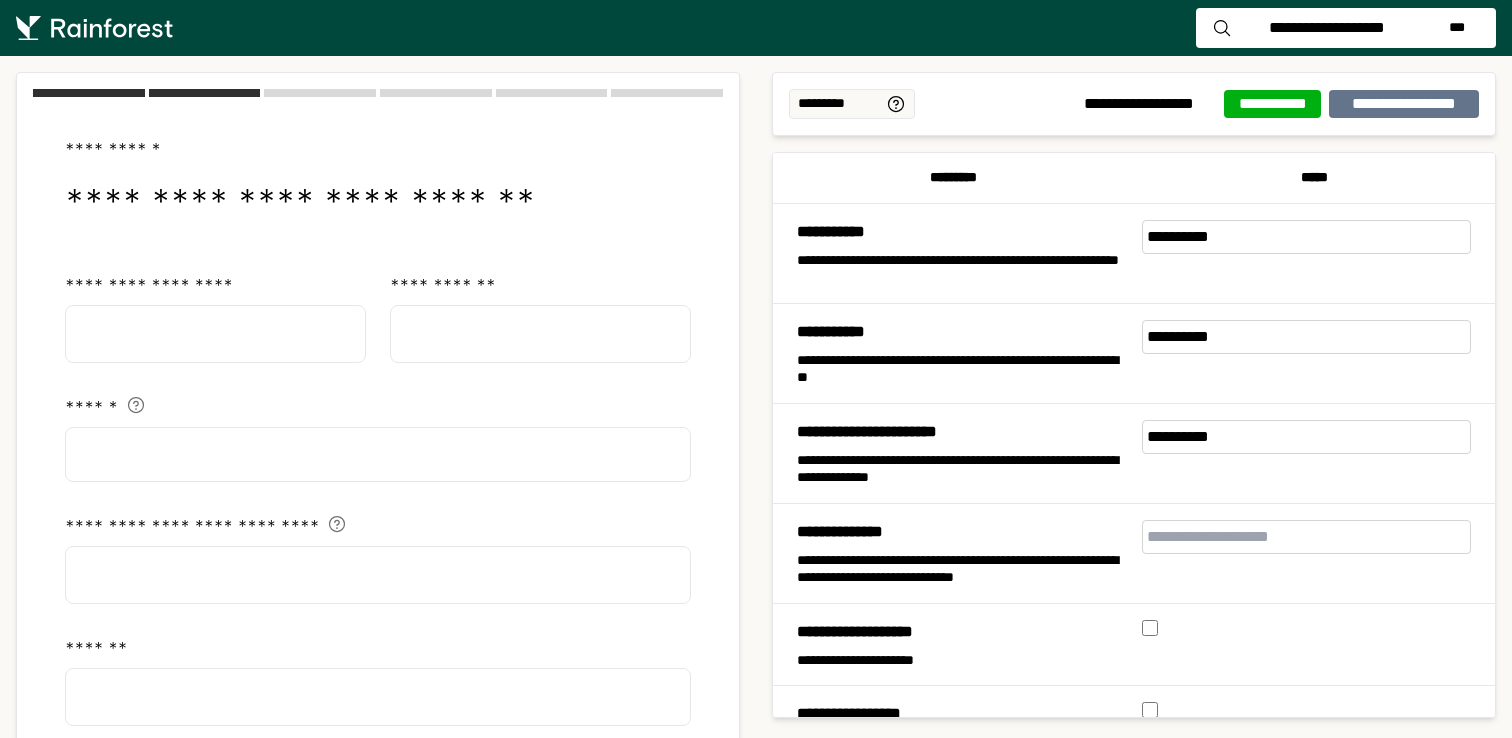 scroll, scrollTop: 780, scrollLeft: 0, axis: vertical 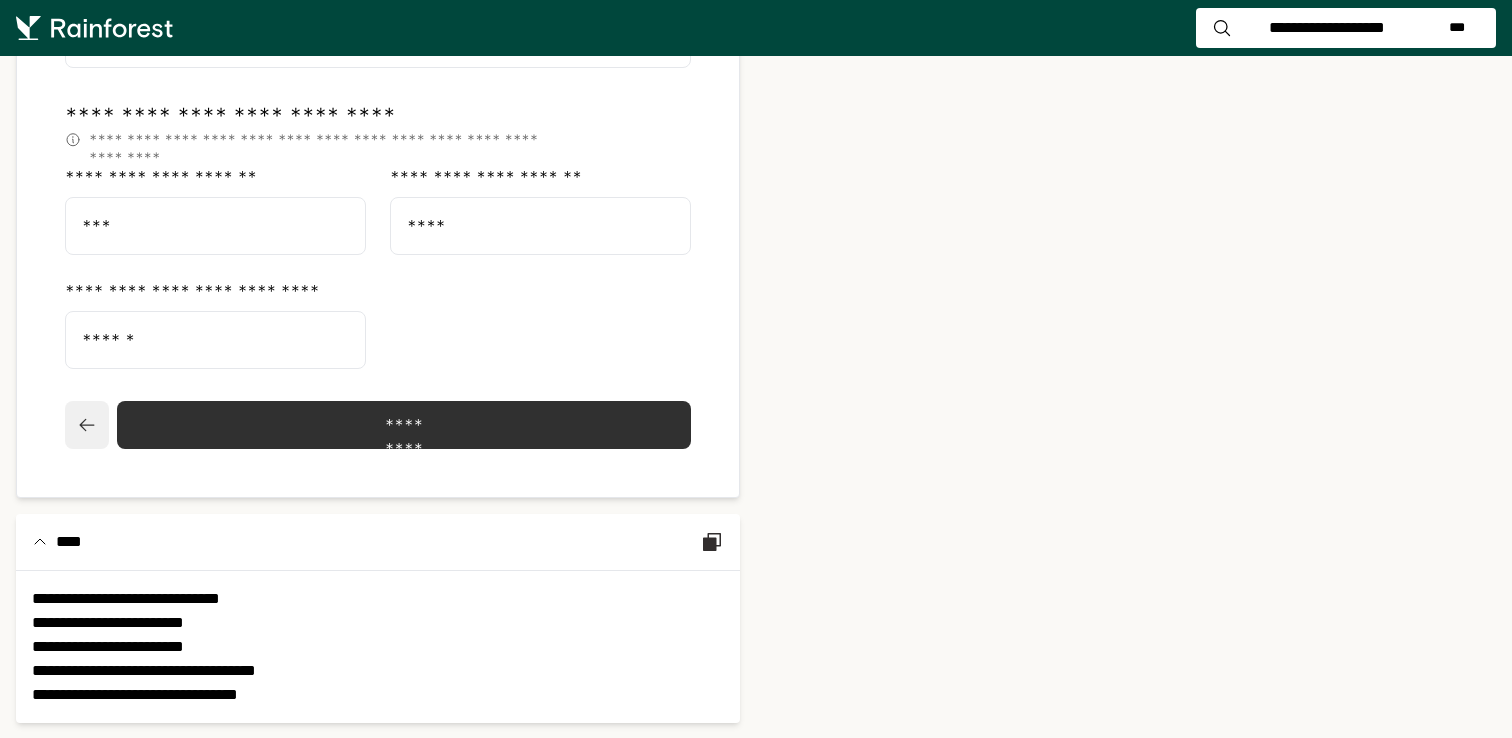 click 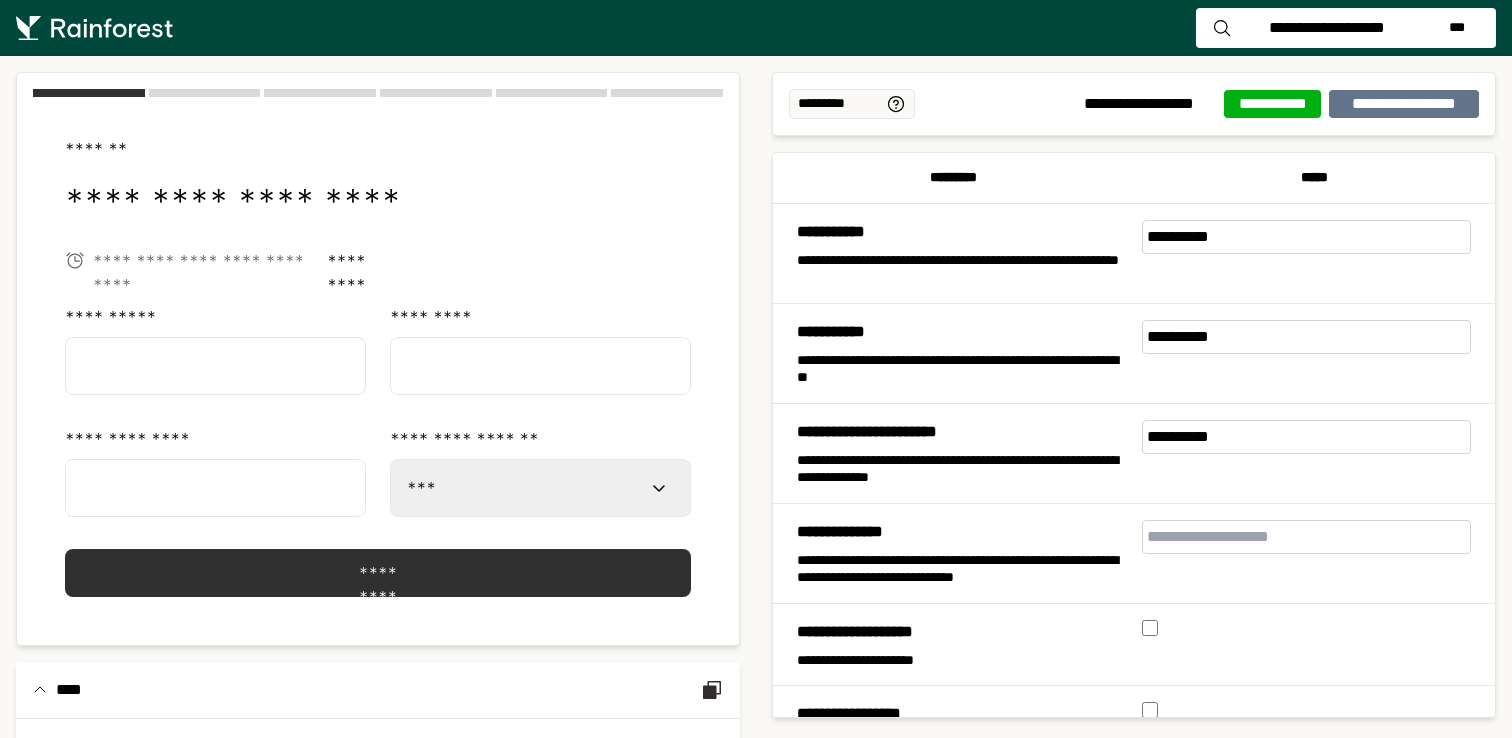 scroll, scrollTop: 0, scrollLeft: 0, axis: both 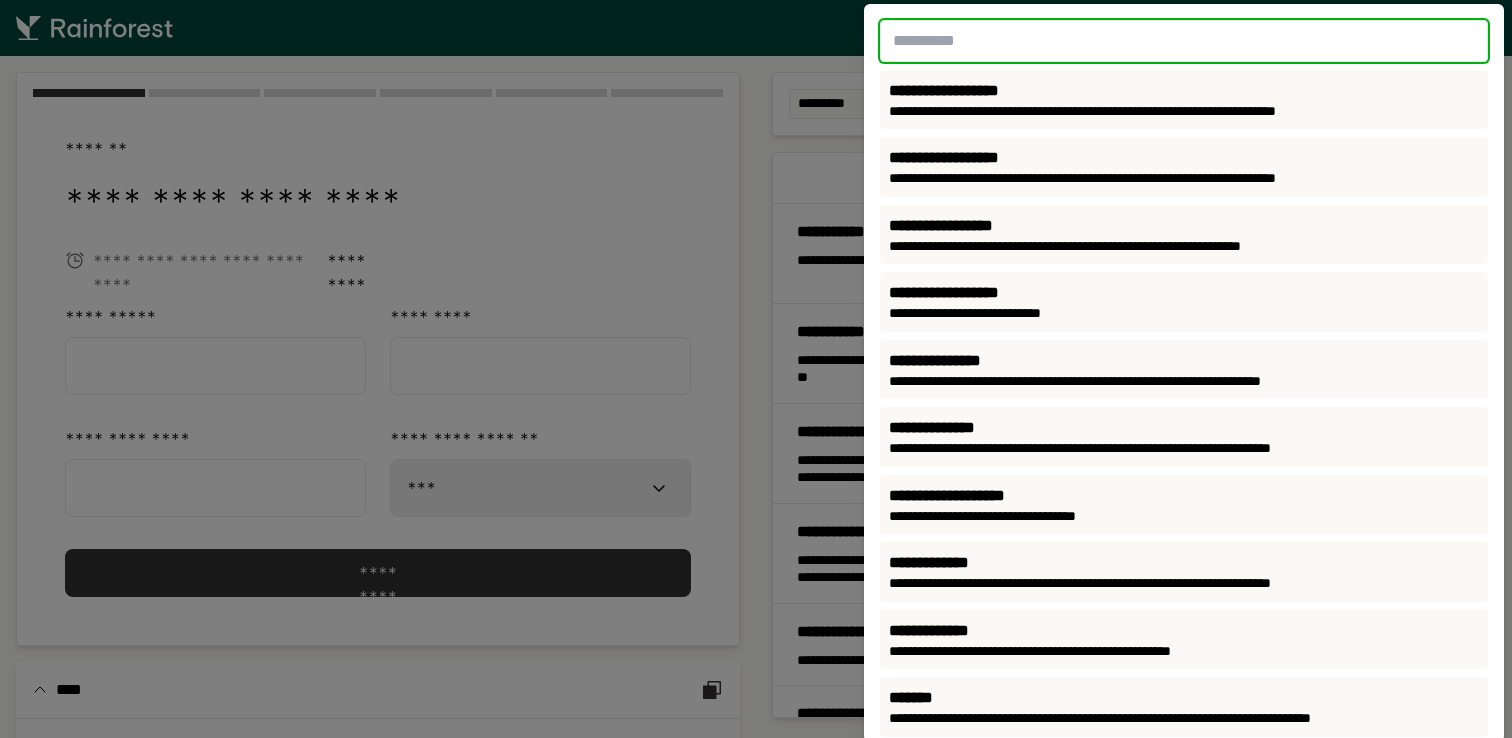 click at bounding box center (1184, 41) 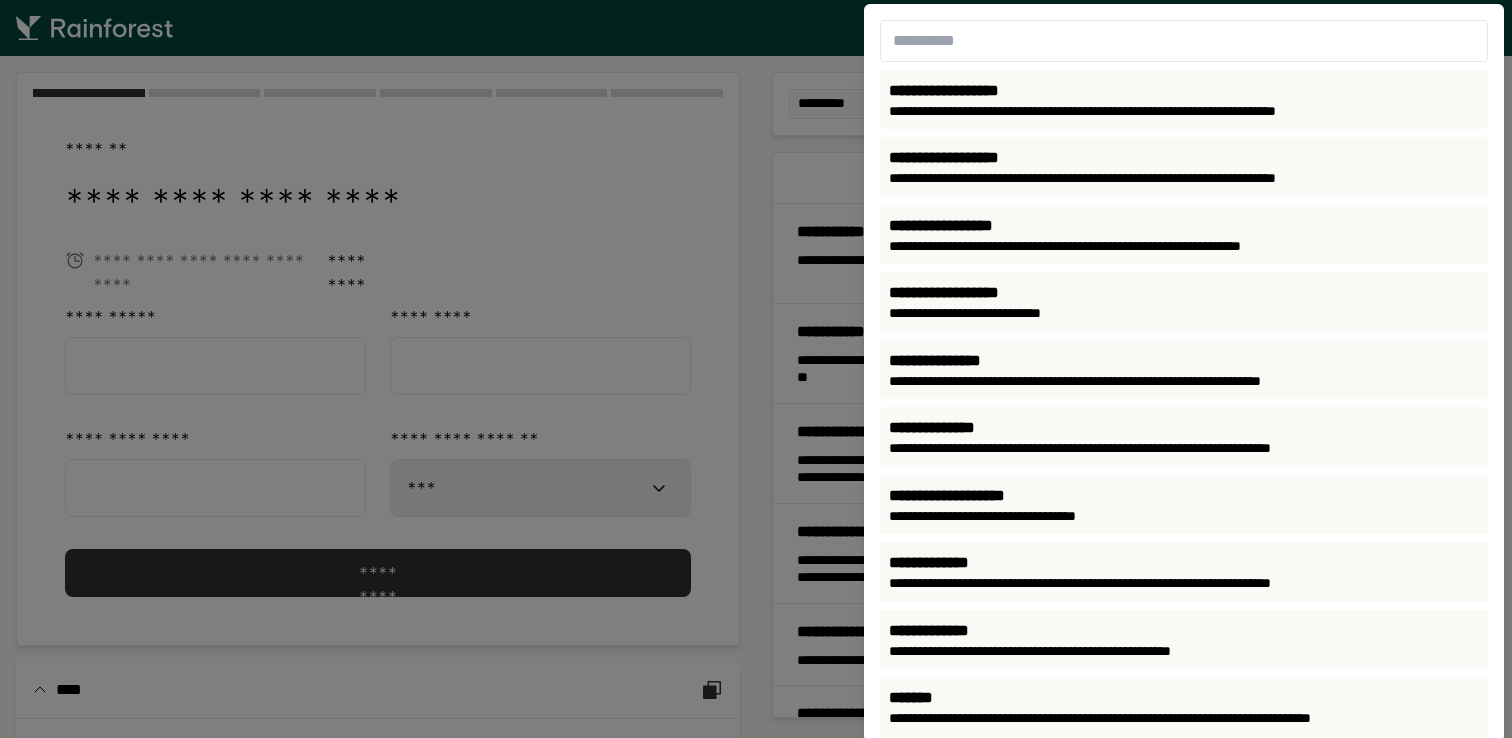 click on "**********" at bounding box center (1184, 373) 